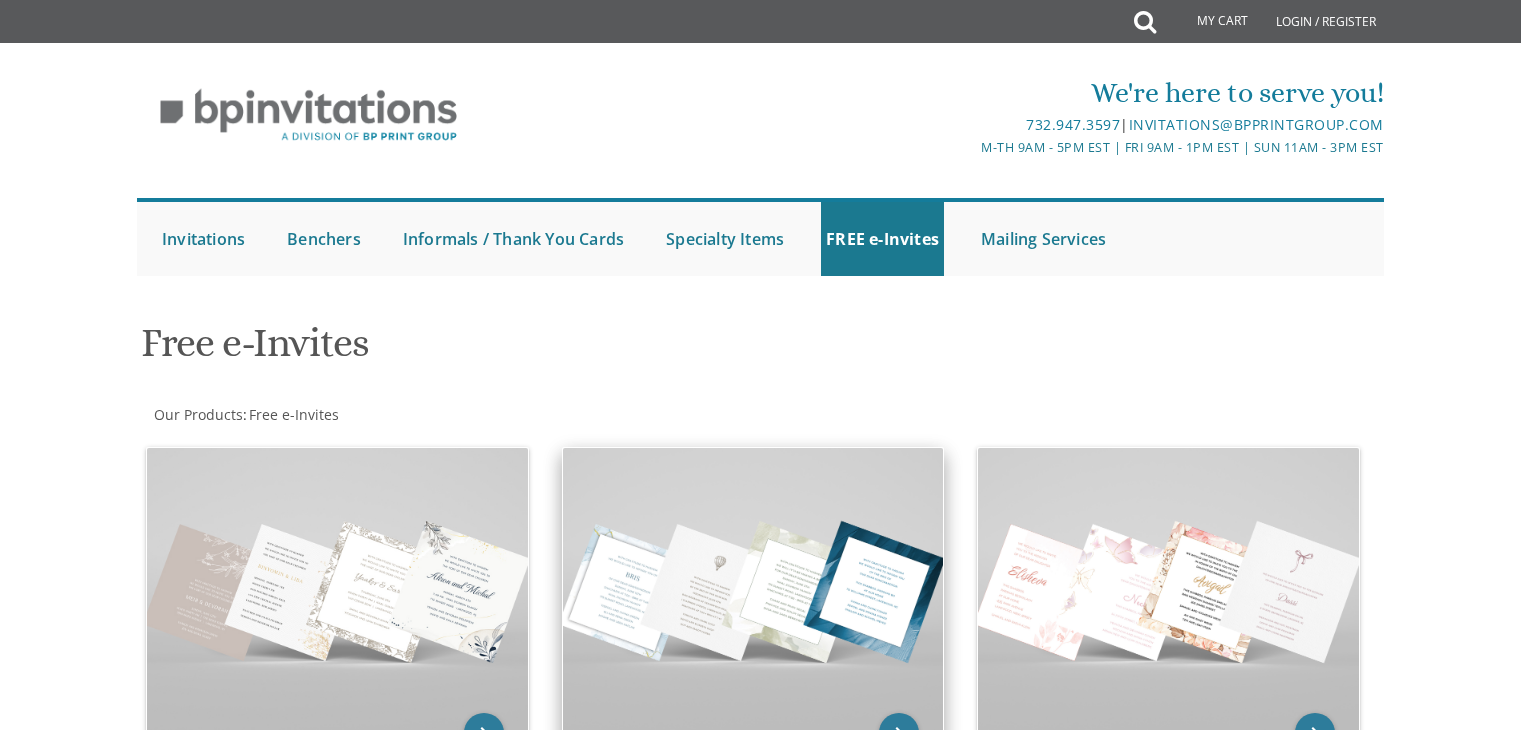 scroll, scrollTop: 0, scrollLeft: 0, axis: both 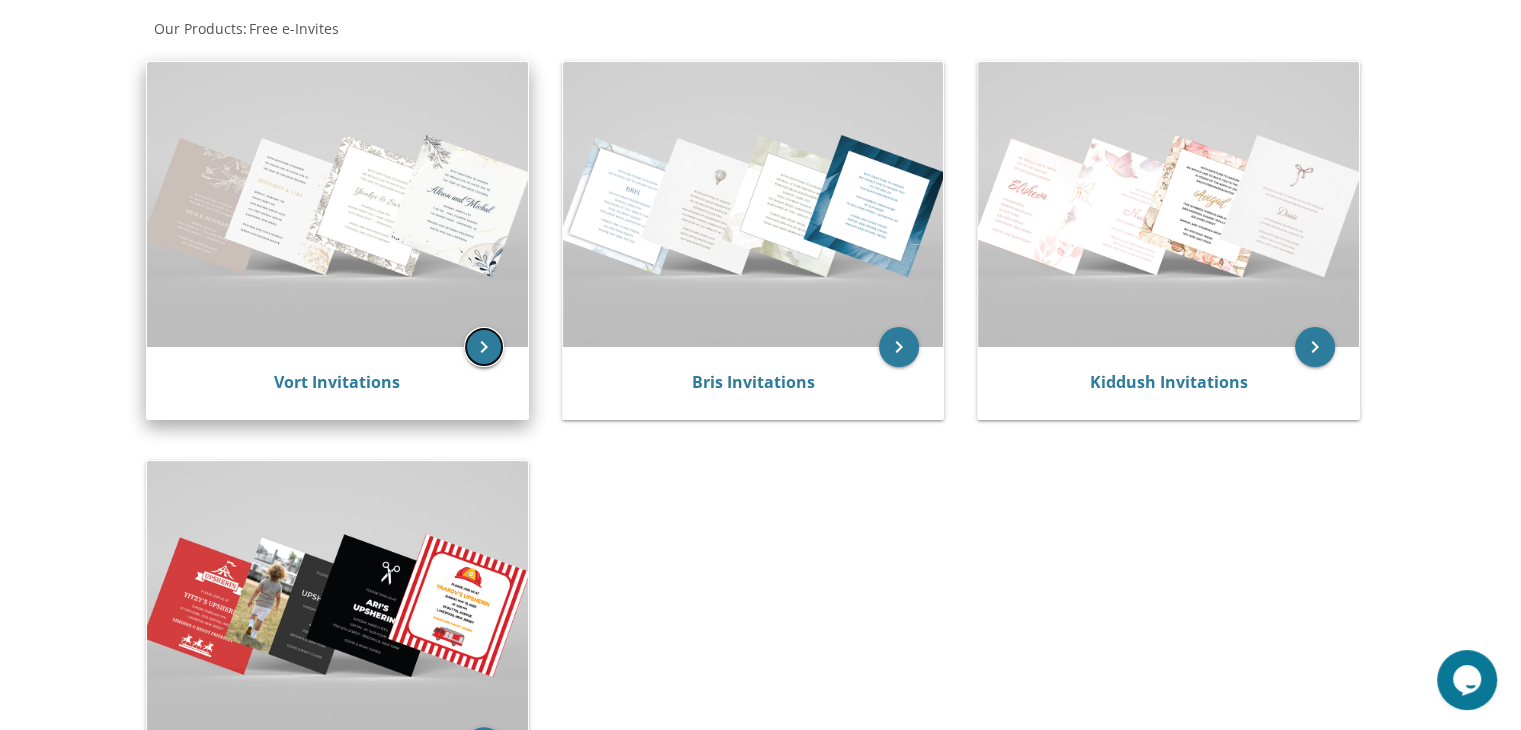 click on "keyboard_arrow_right" at bounding box center [484, 347] 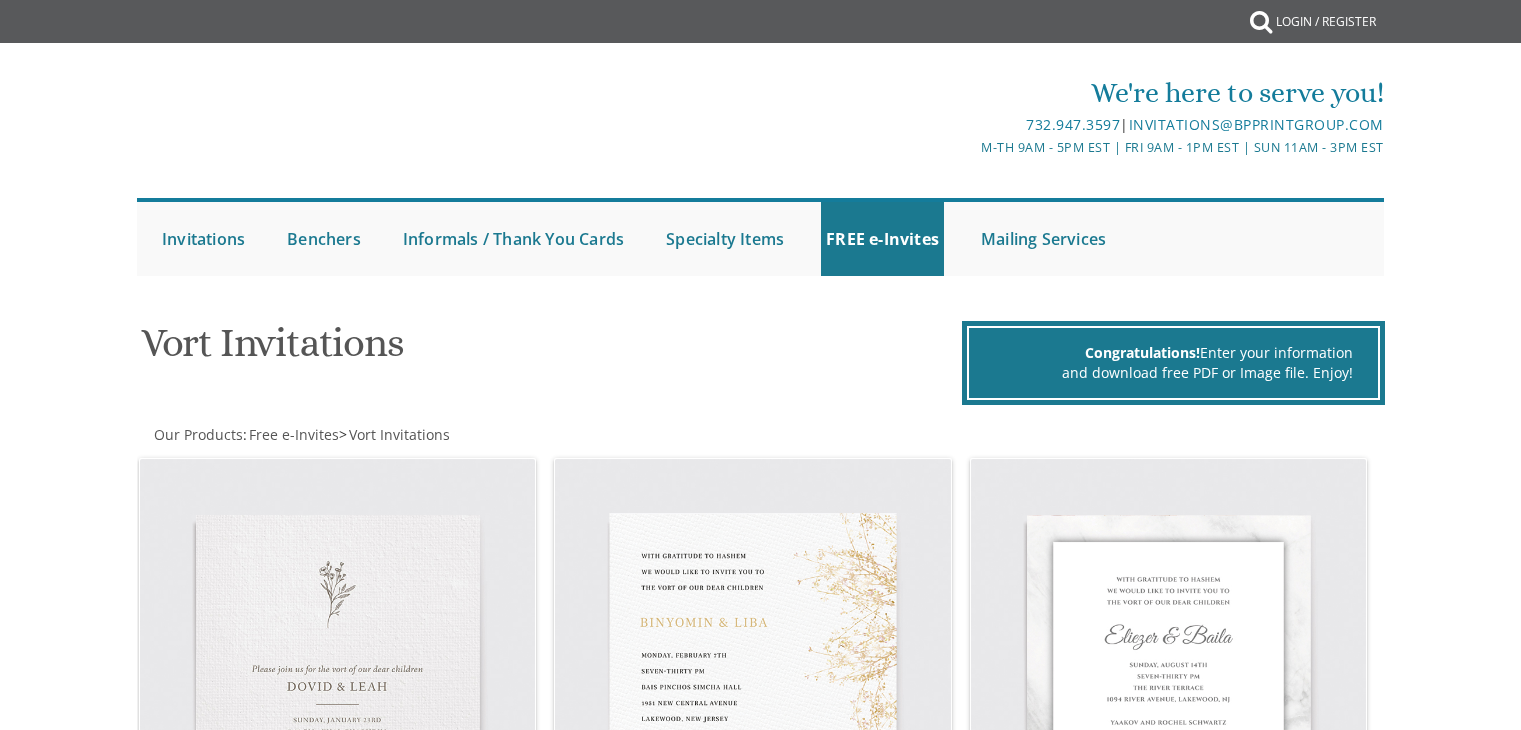 scroll, scrollTop: 0, scrollLeft: 0, axis: both 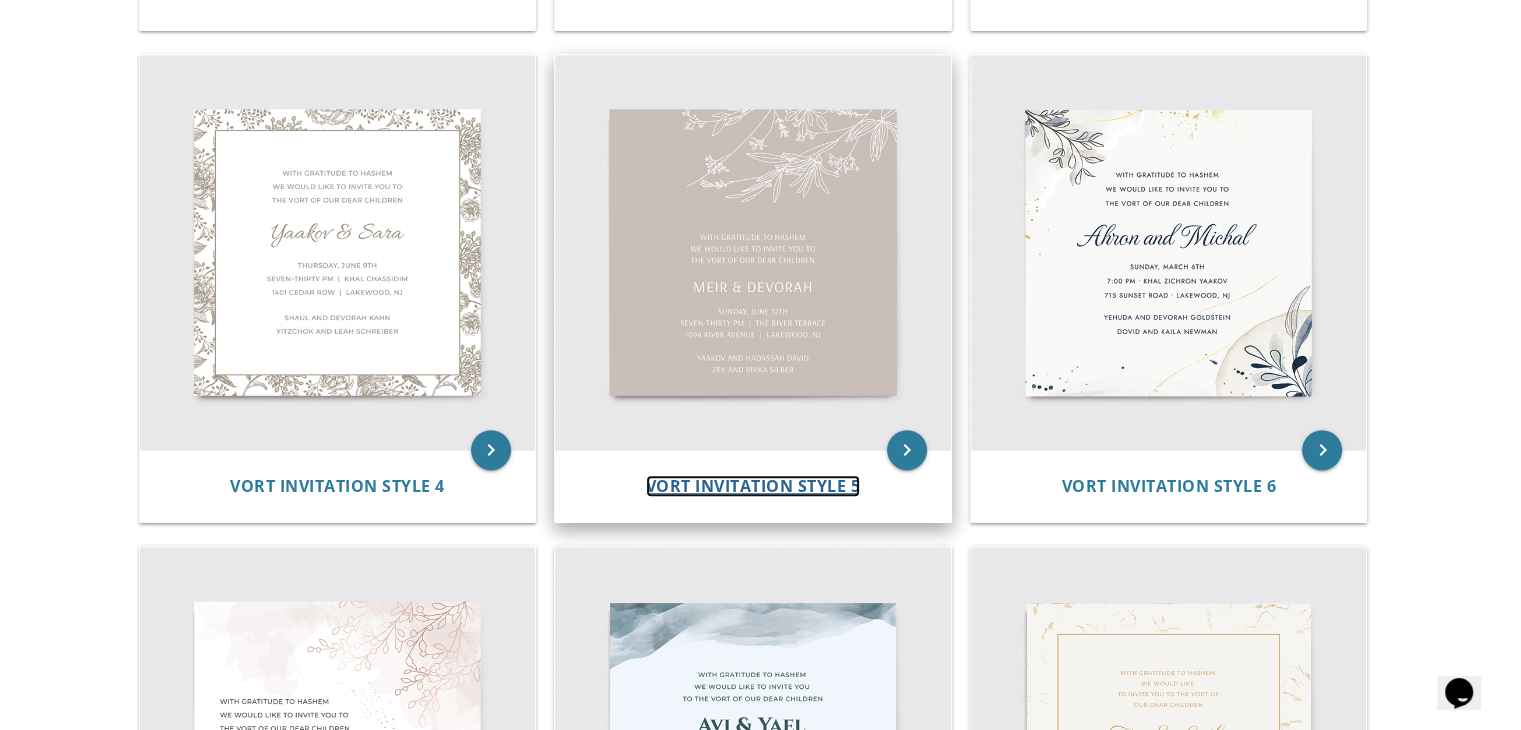 click on "Vort Invitation Style 5" at bounding box center (753, 486) 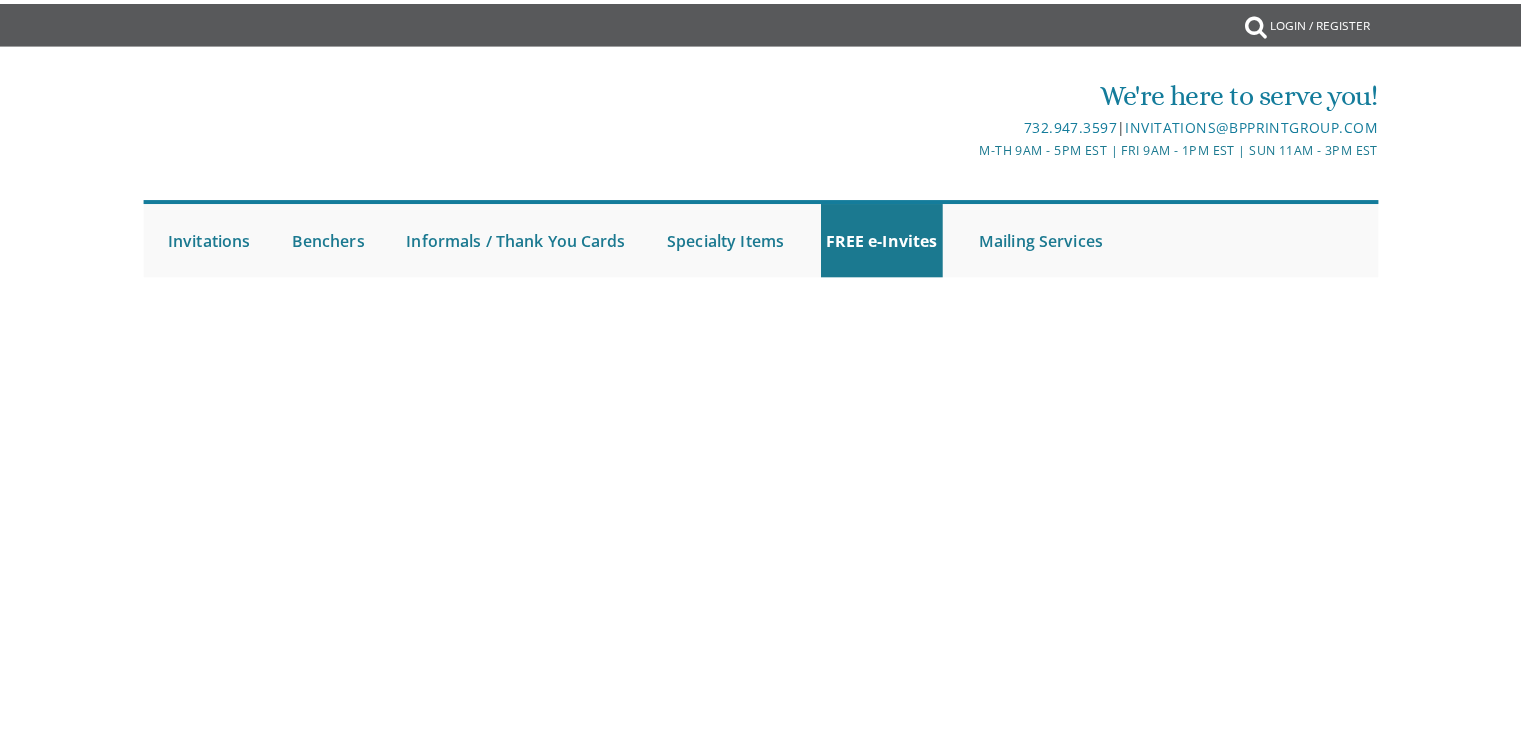 scroll, scrollTop: 0, scrollLeft: 0, axis: both 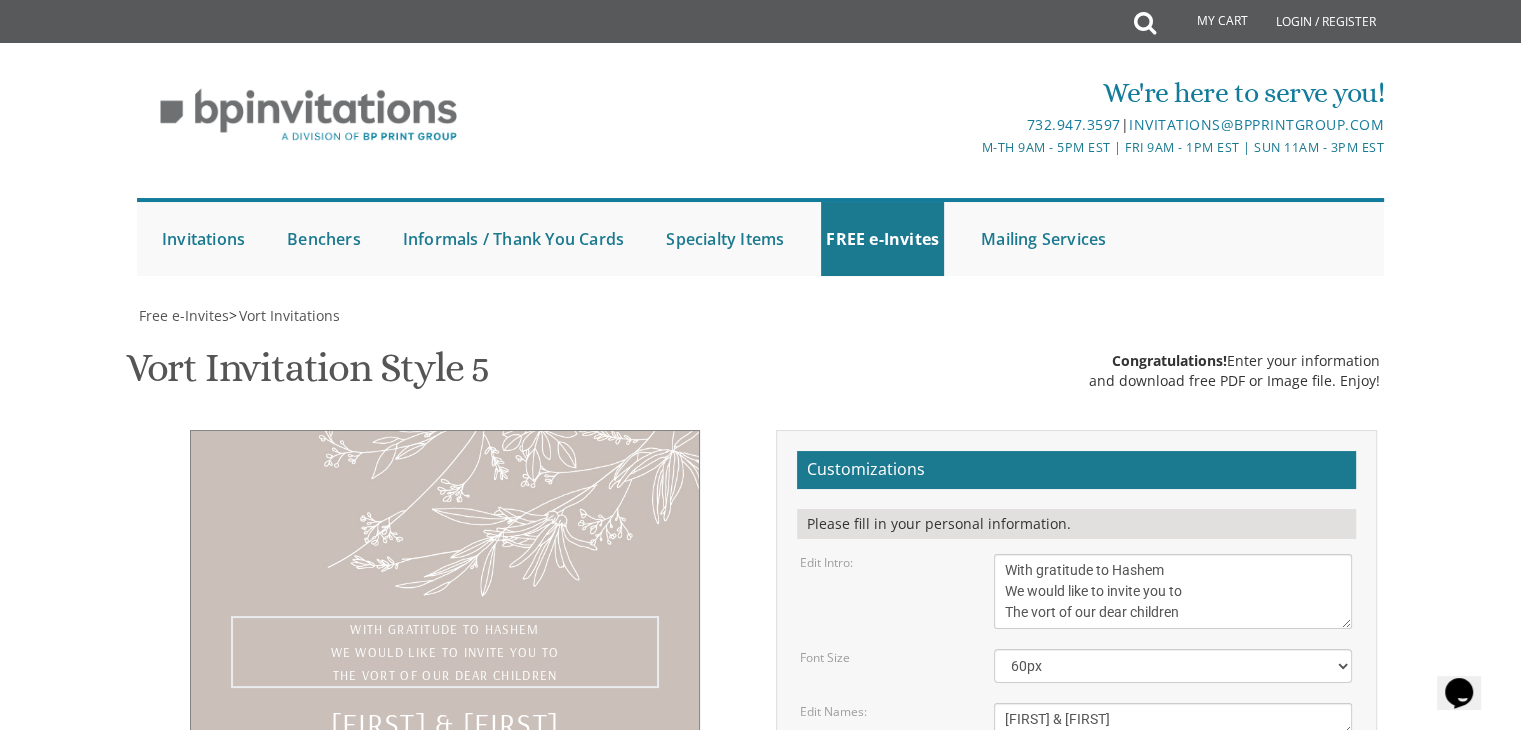 drag, startPoint x: 1188, startPoint y: 423, endPoint x: 1002, endPoint y: 428, distance: 186.0672 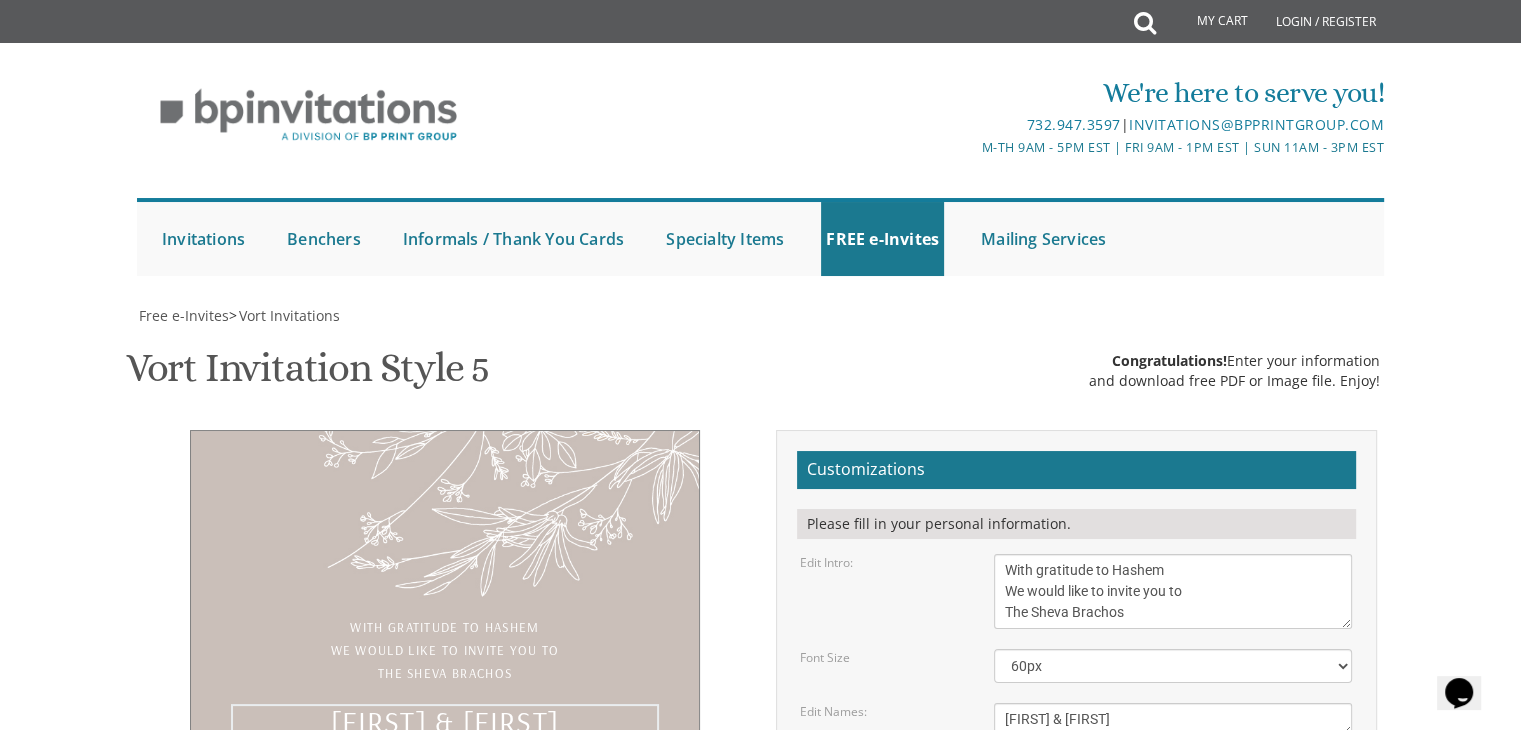 drag, startPoint x: 1188, startPoint y: 577, endPoint x: 983, endPoint y: 607, distance: 207.18349 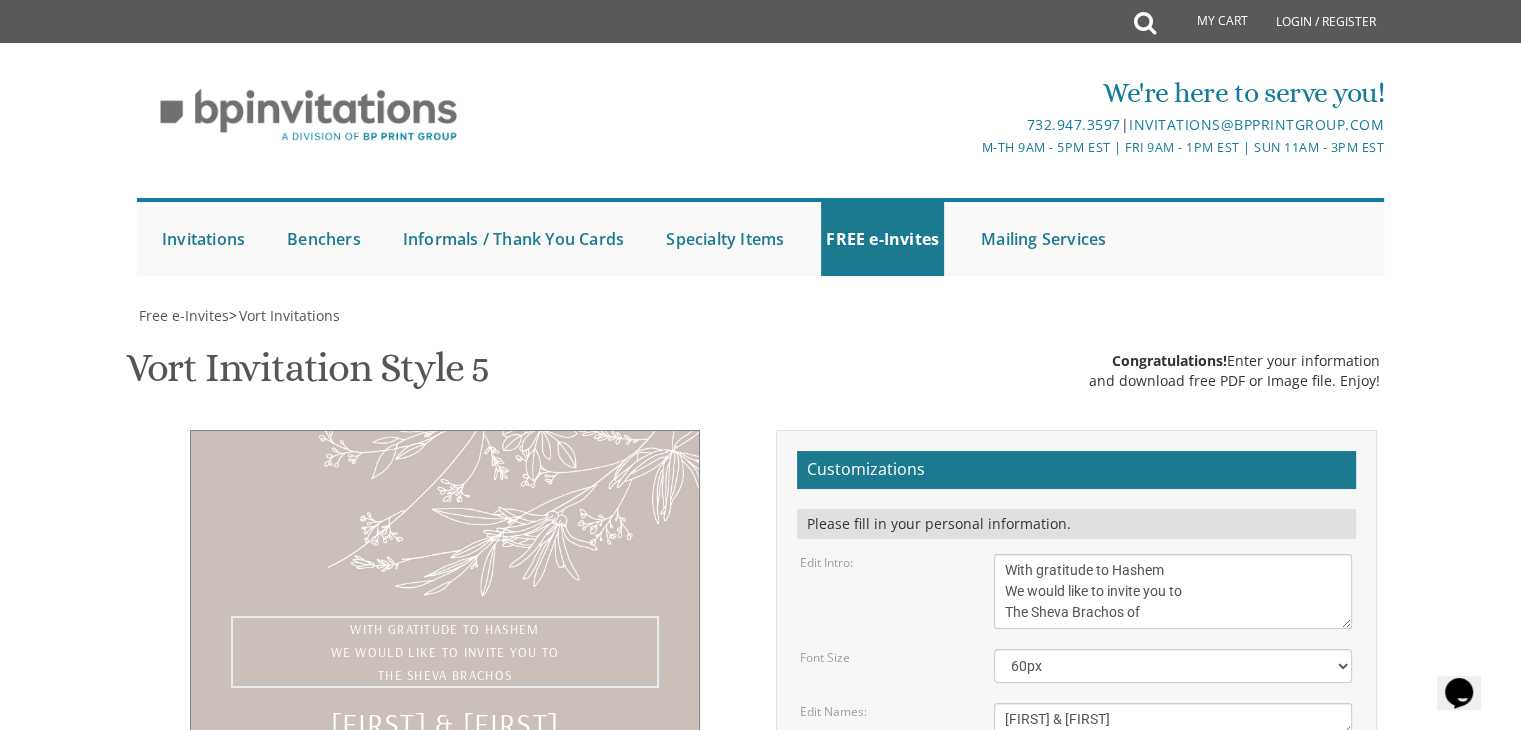 type on "With gratitude to Hashem
We would like to invite you to
The Sheva Brachos of" 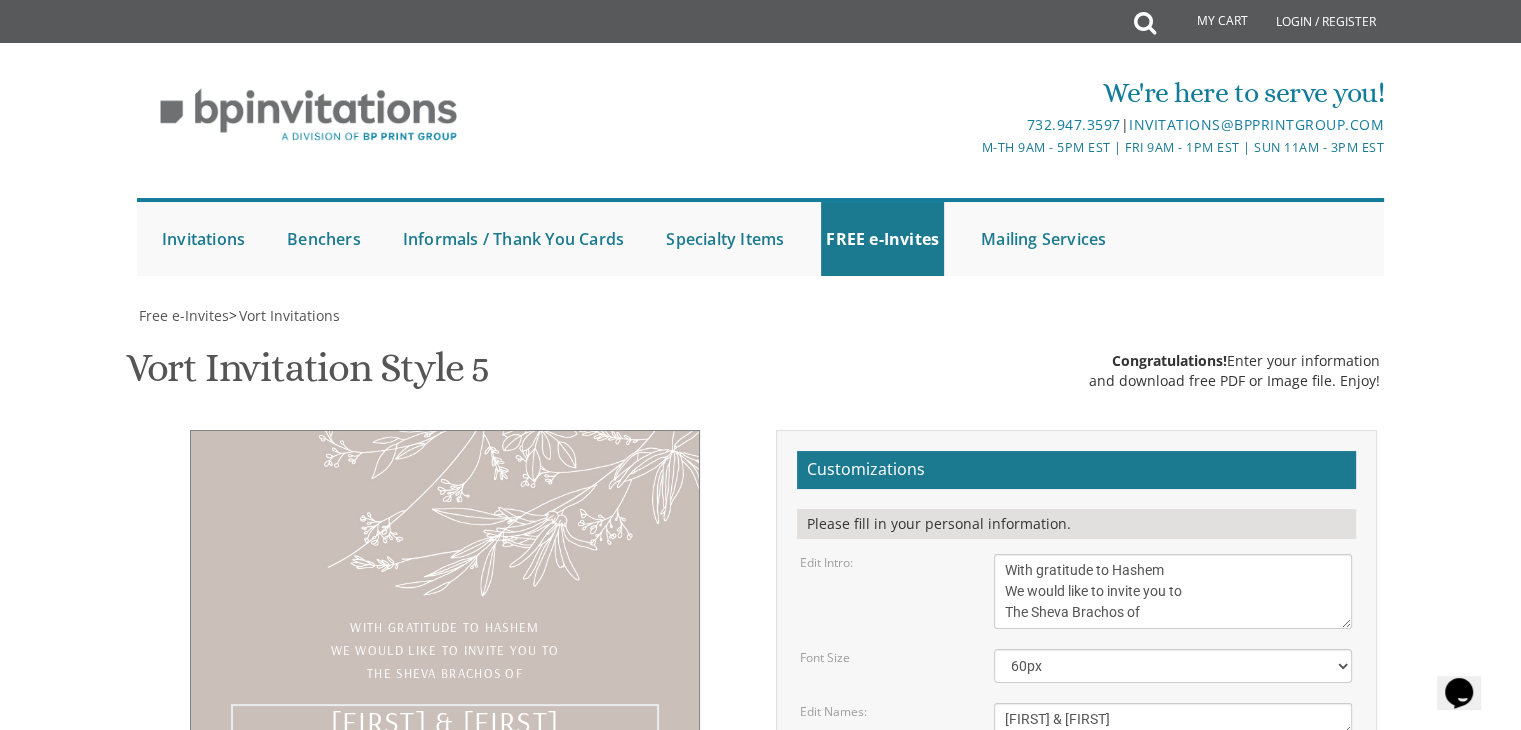 drag, startPoint x: 1136, startPoint y: 576, endPoint x: 931, endPoint y: 636, distance: 213.6001 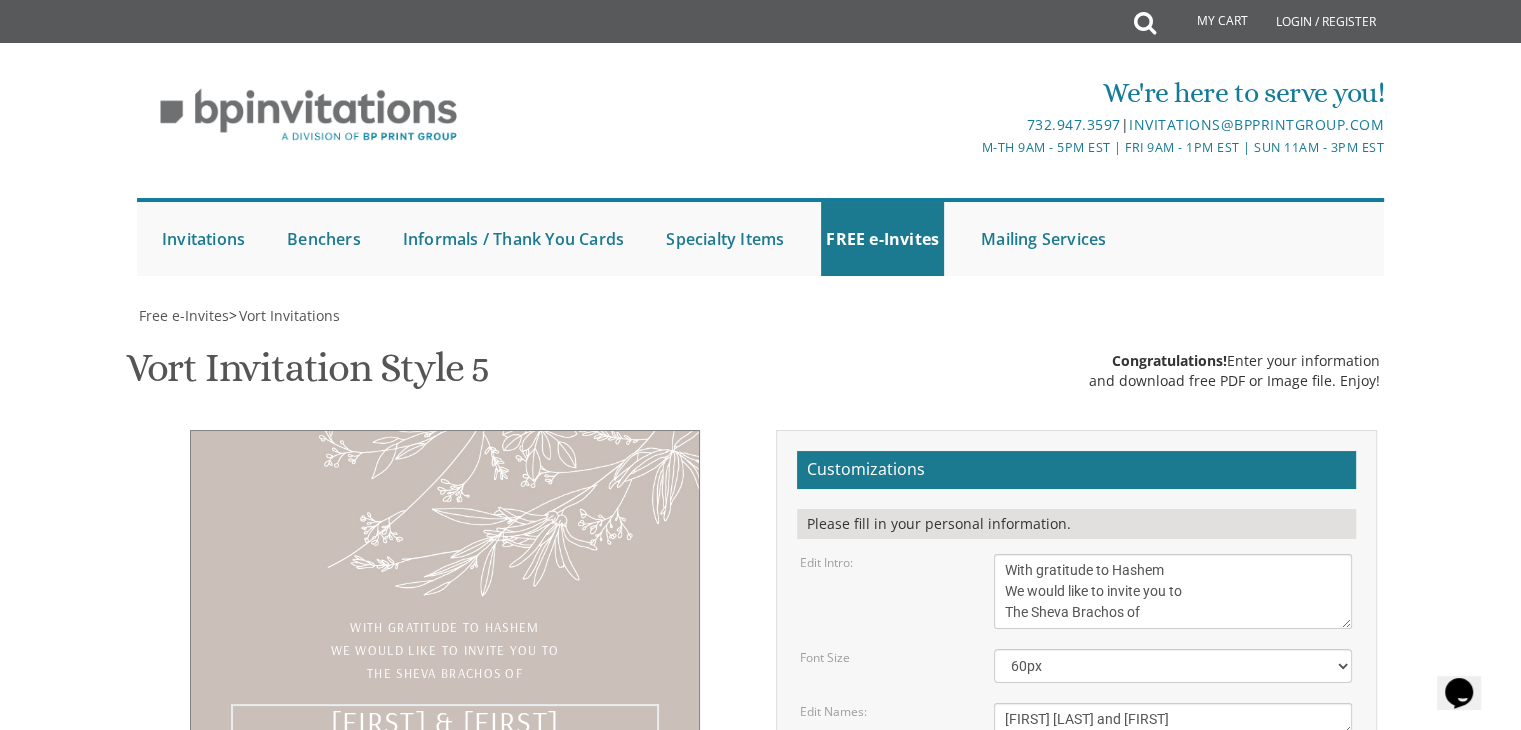type on "Chanoch Shalom and Chana" 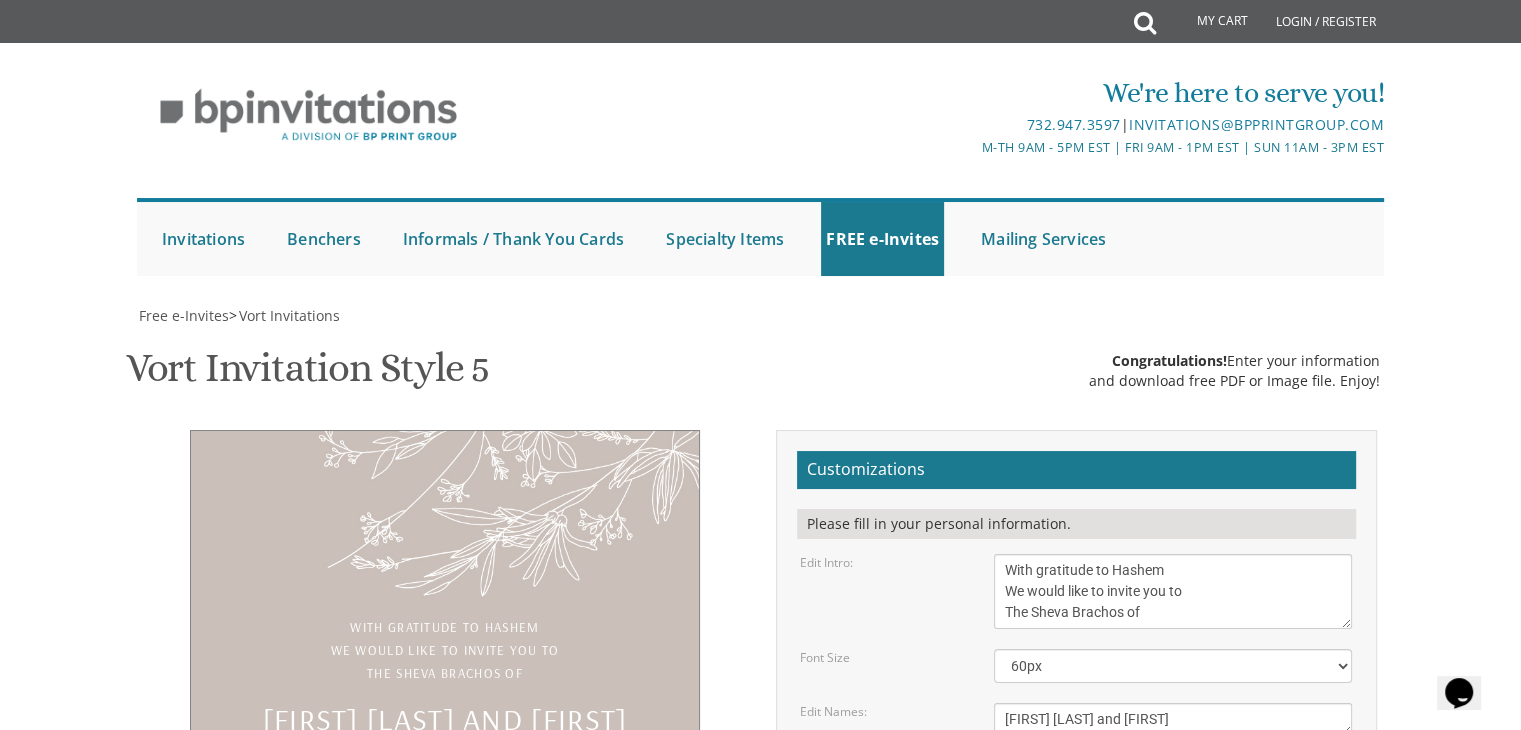 drag, startPoint x: 1050, startPoint y: 625, endPoint x: 945, endPoint y: 654, distance: 108.93117 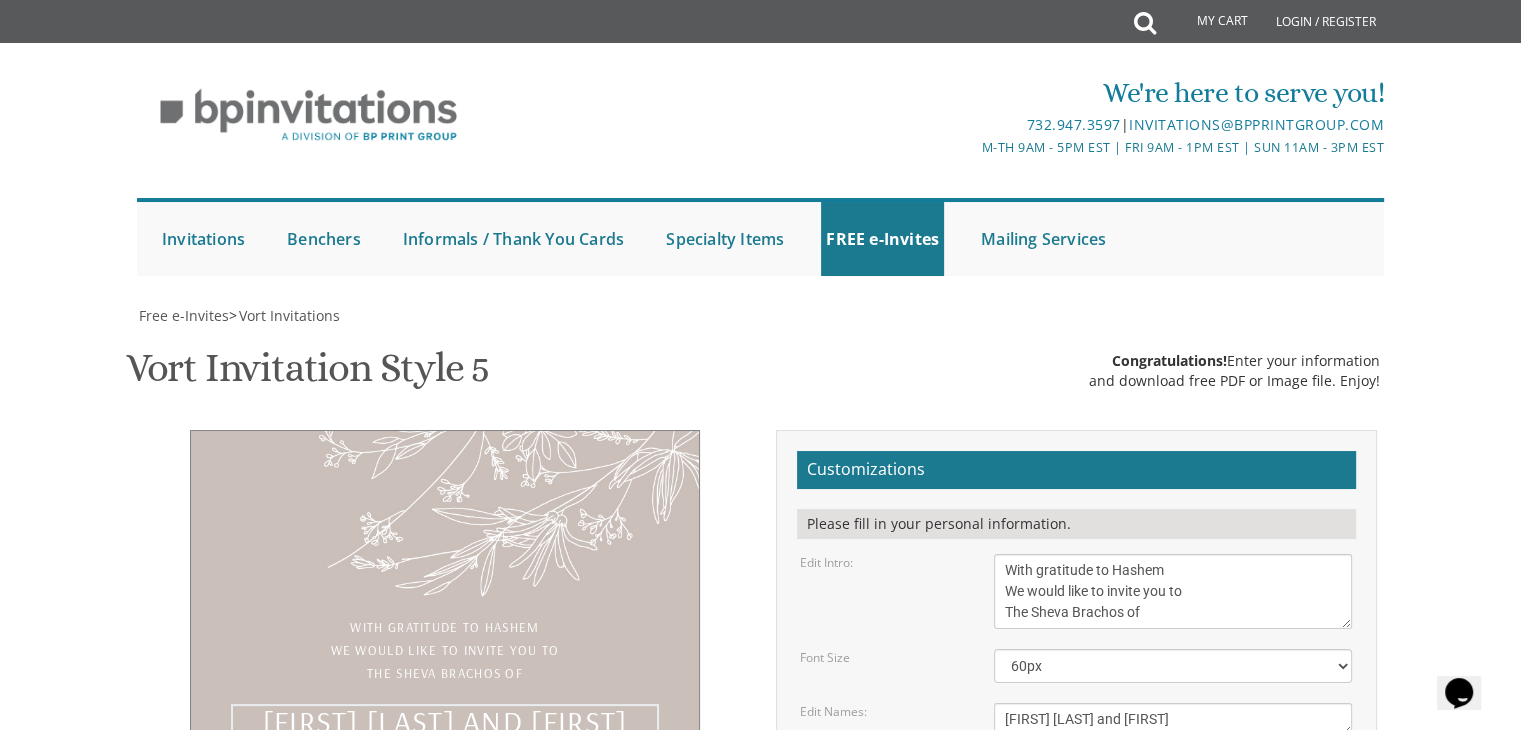 click on "Meir & Devorah" at bounding box center [1173, 719] 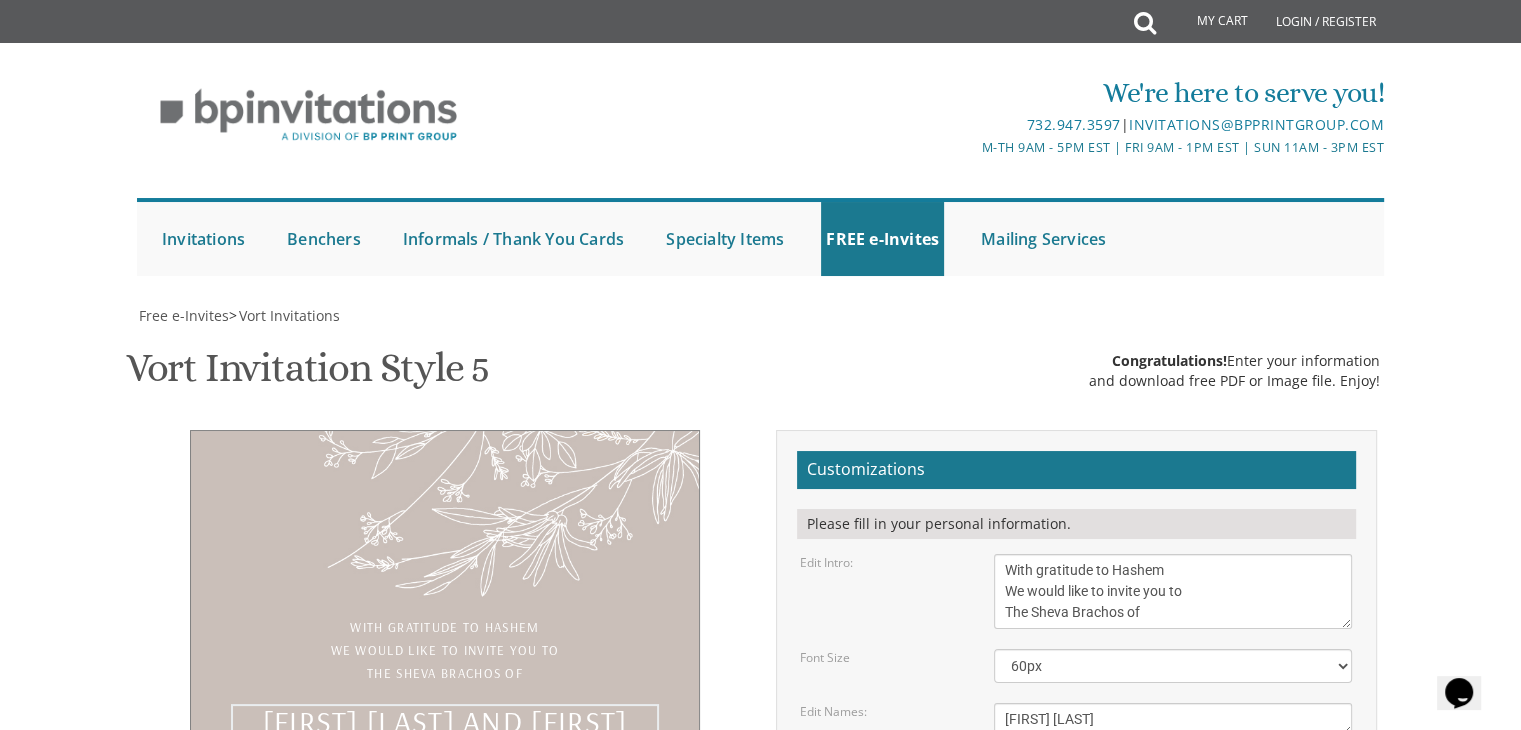 scroll, scrollTop: 15, scrollLeft: 0, axis: vertical 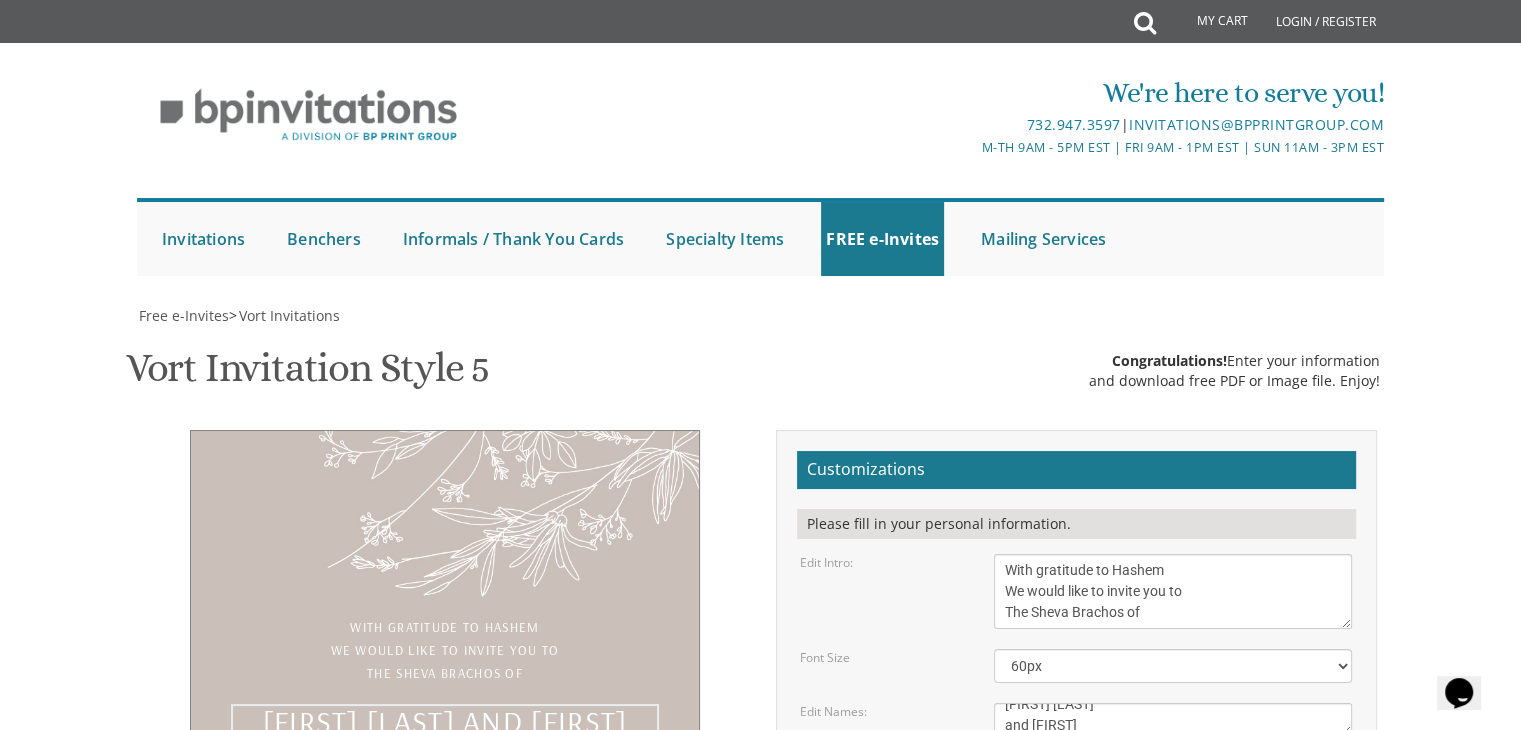 click on "Meir & Devorah" at bounding box center (1173, 719) 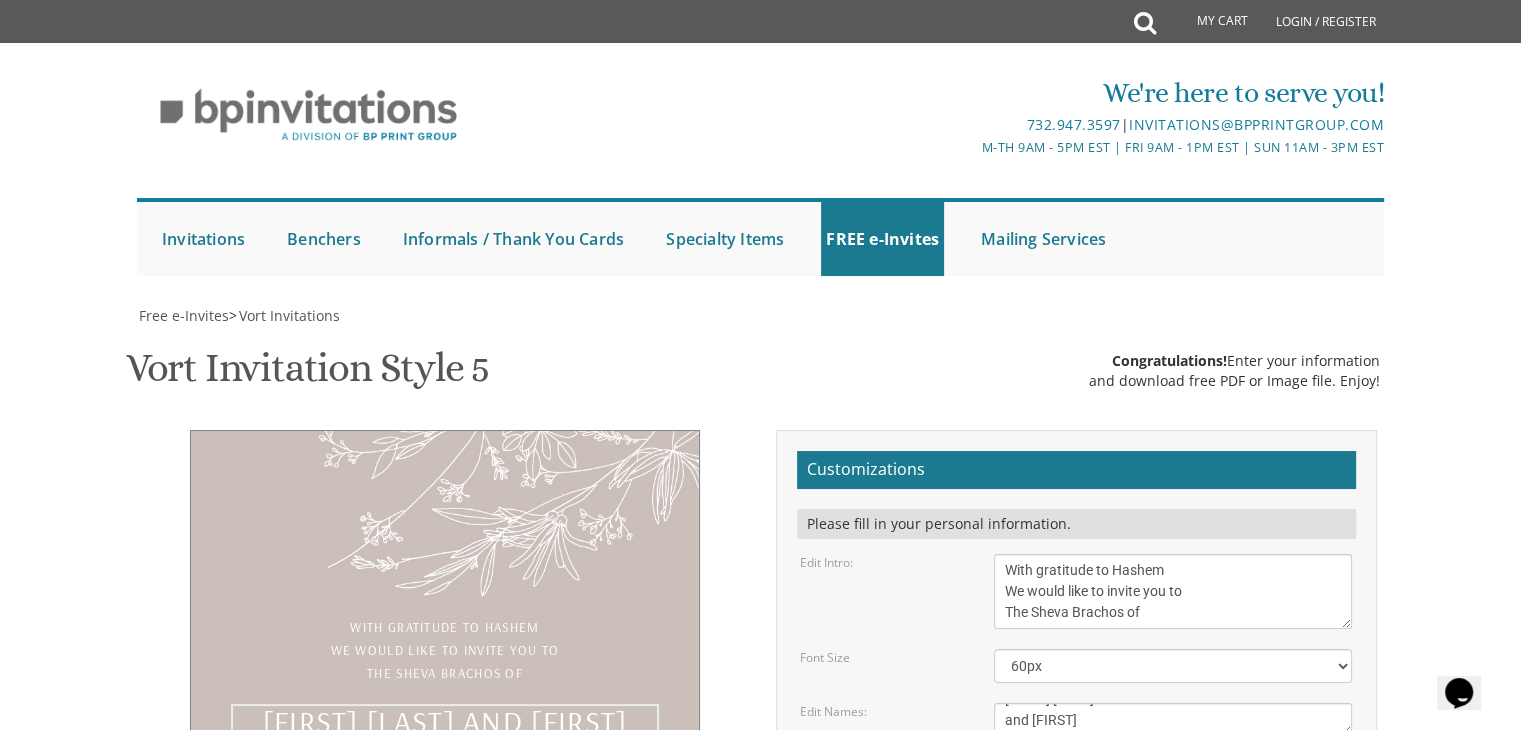 scroll, scrollTop: 0, scrollLeft: 0, axis: both 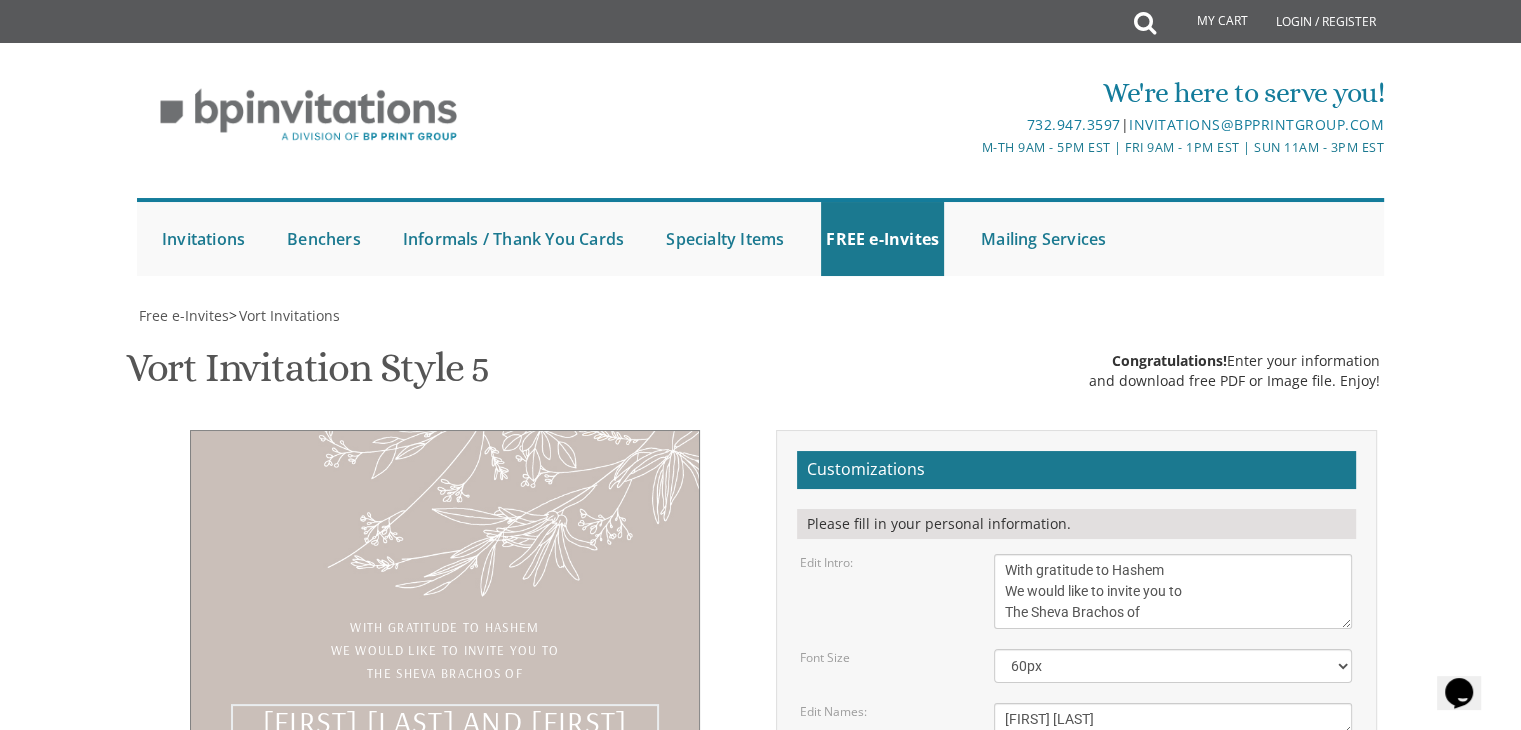 click on "Meir & Devorah" at bounding box center [1173, 719] 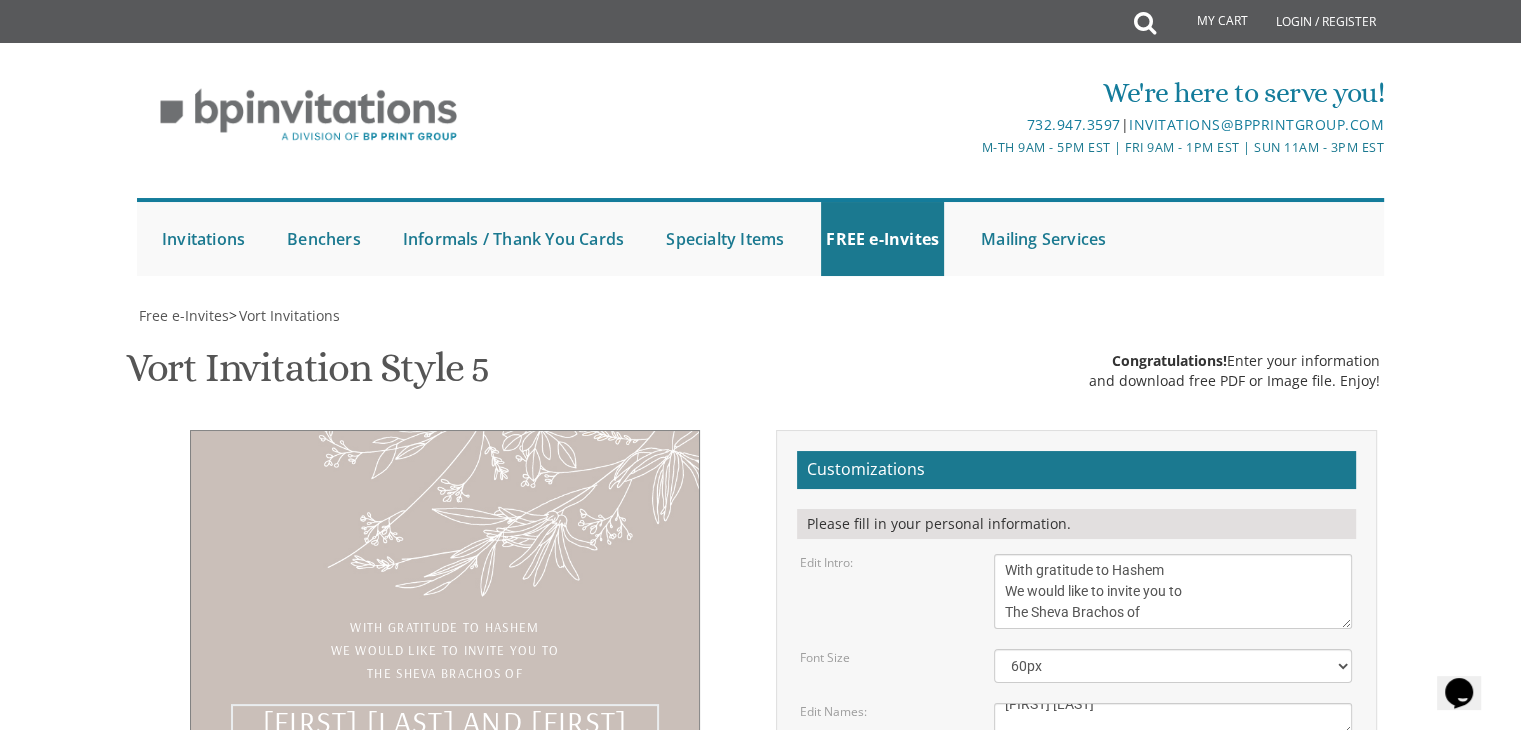 scroll, scrollTop: 41, scrollLeft: 0, axis: vertical 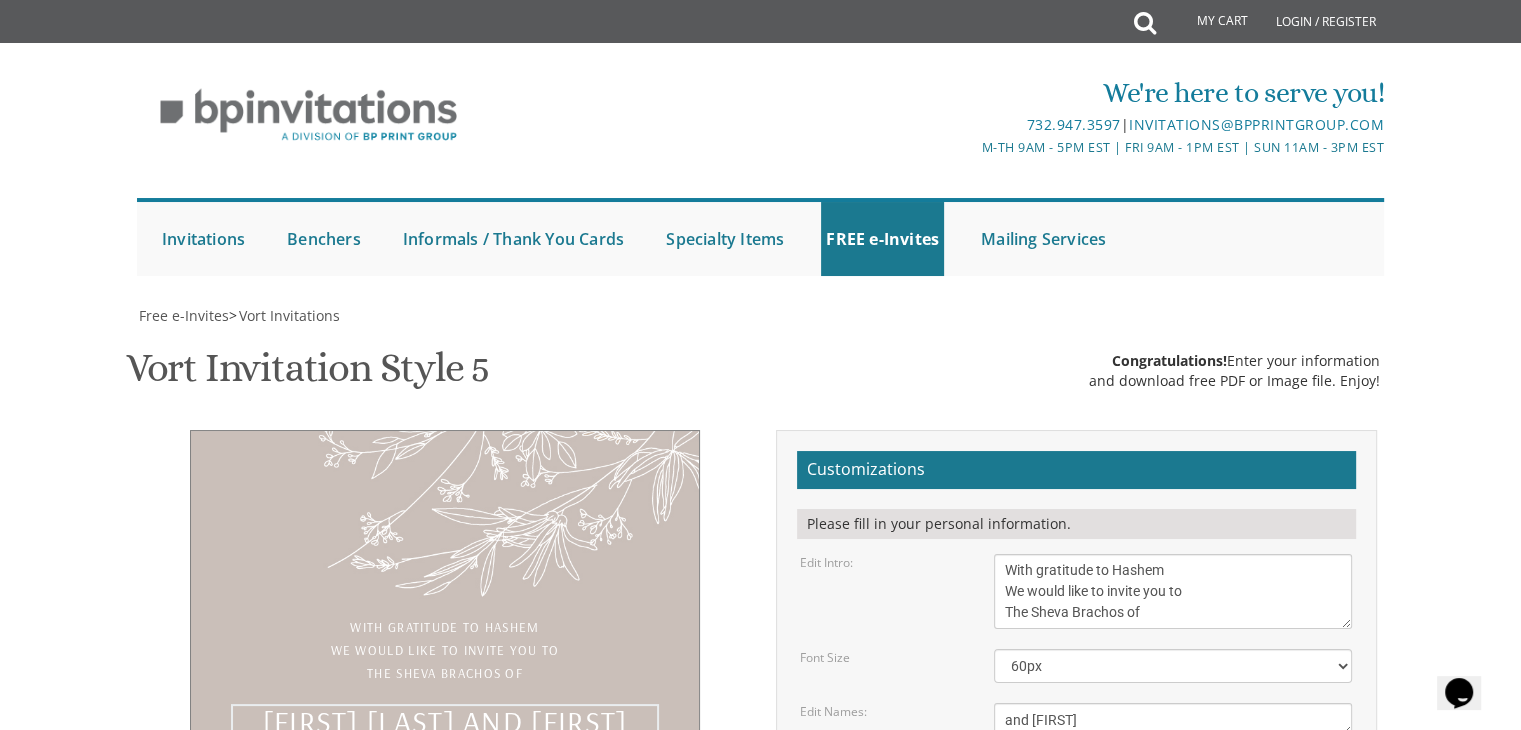 click on "Sunday, June 12
Seven-thirty pm | The River Terrace
1094 River Avenue | Lakewood, NJ" at bounding box center (1173, 793) 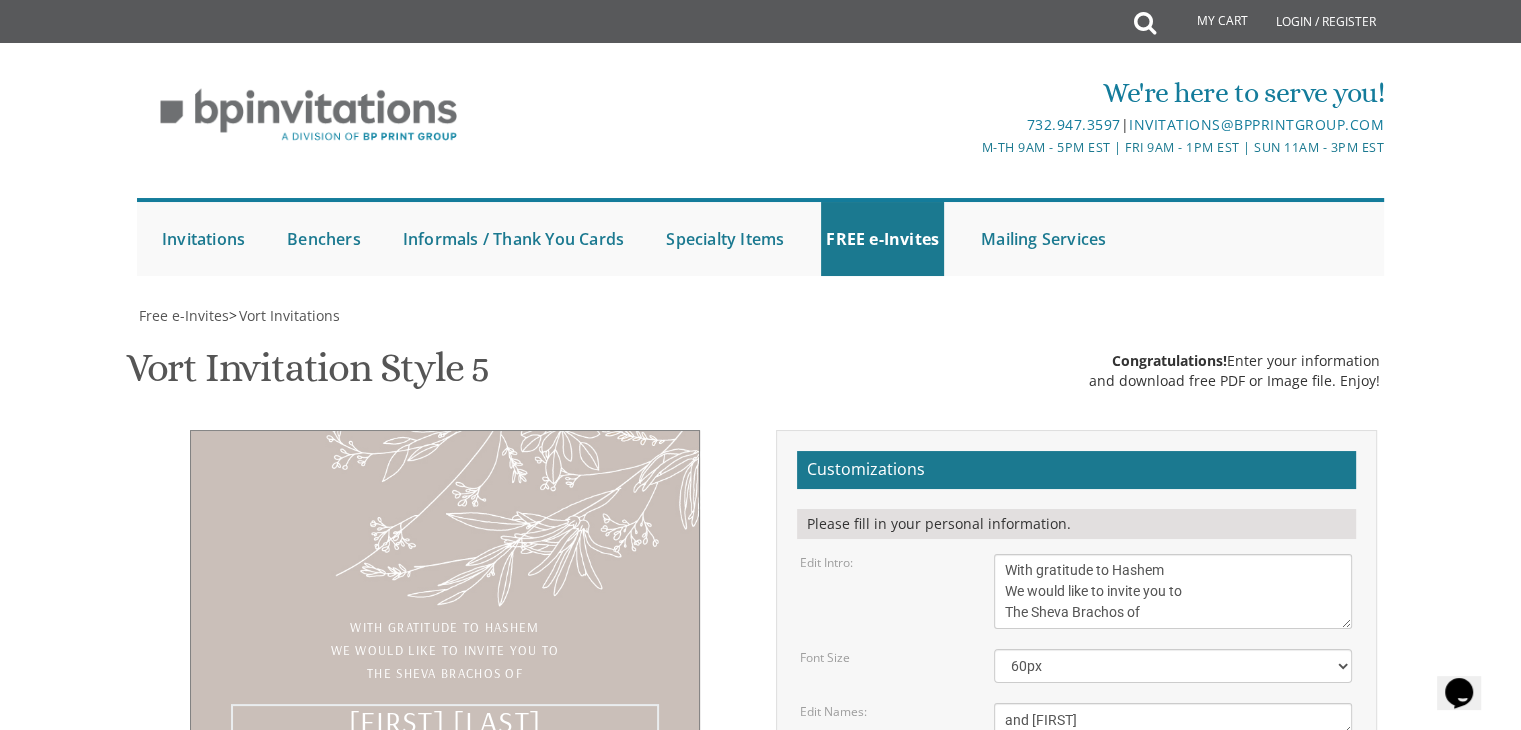 click on "Meir & Devorah" at bounding box center [1173, 719] 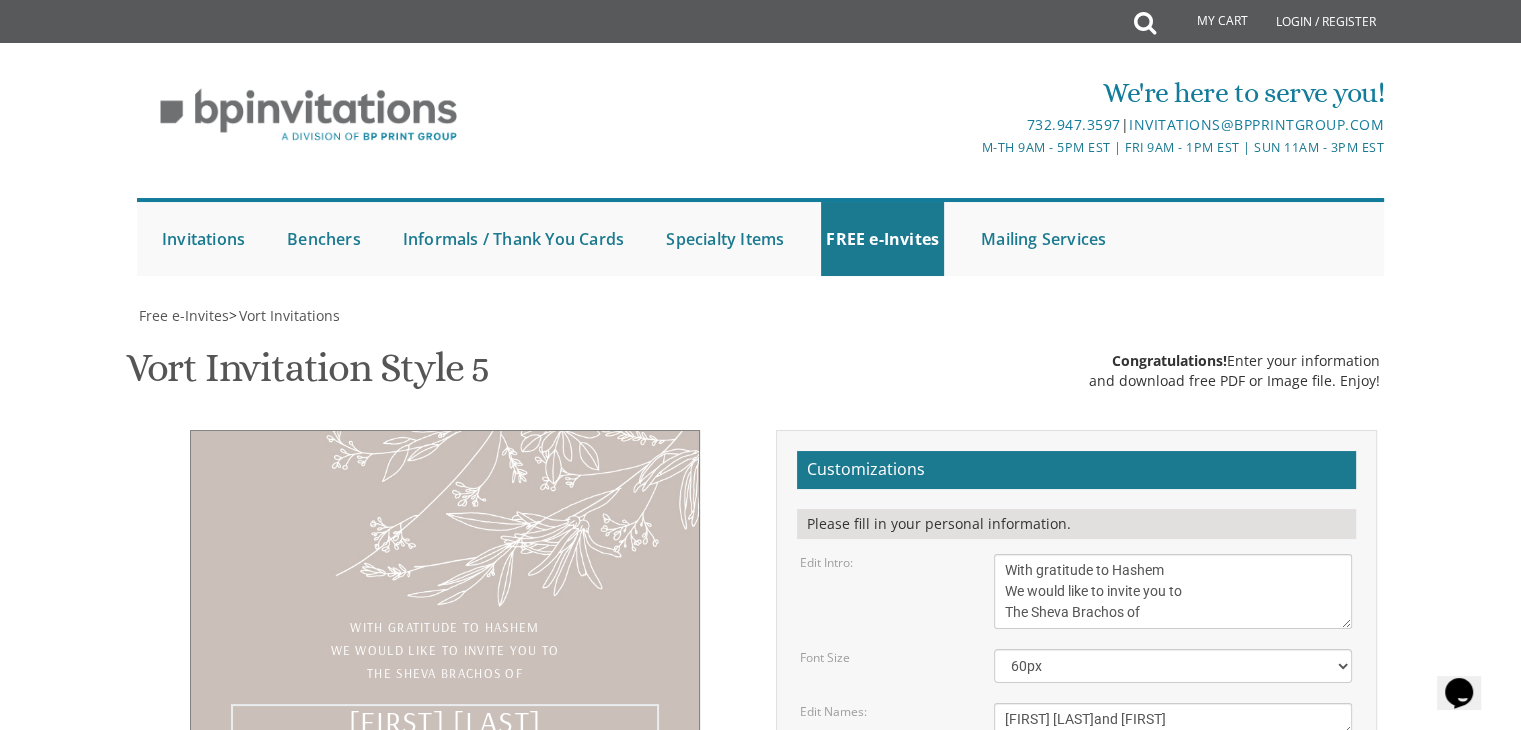 scroll, scrollTop: 0, scrollLeft: 0, axis: both 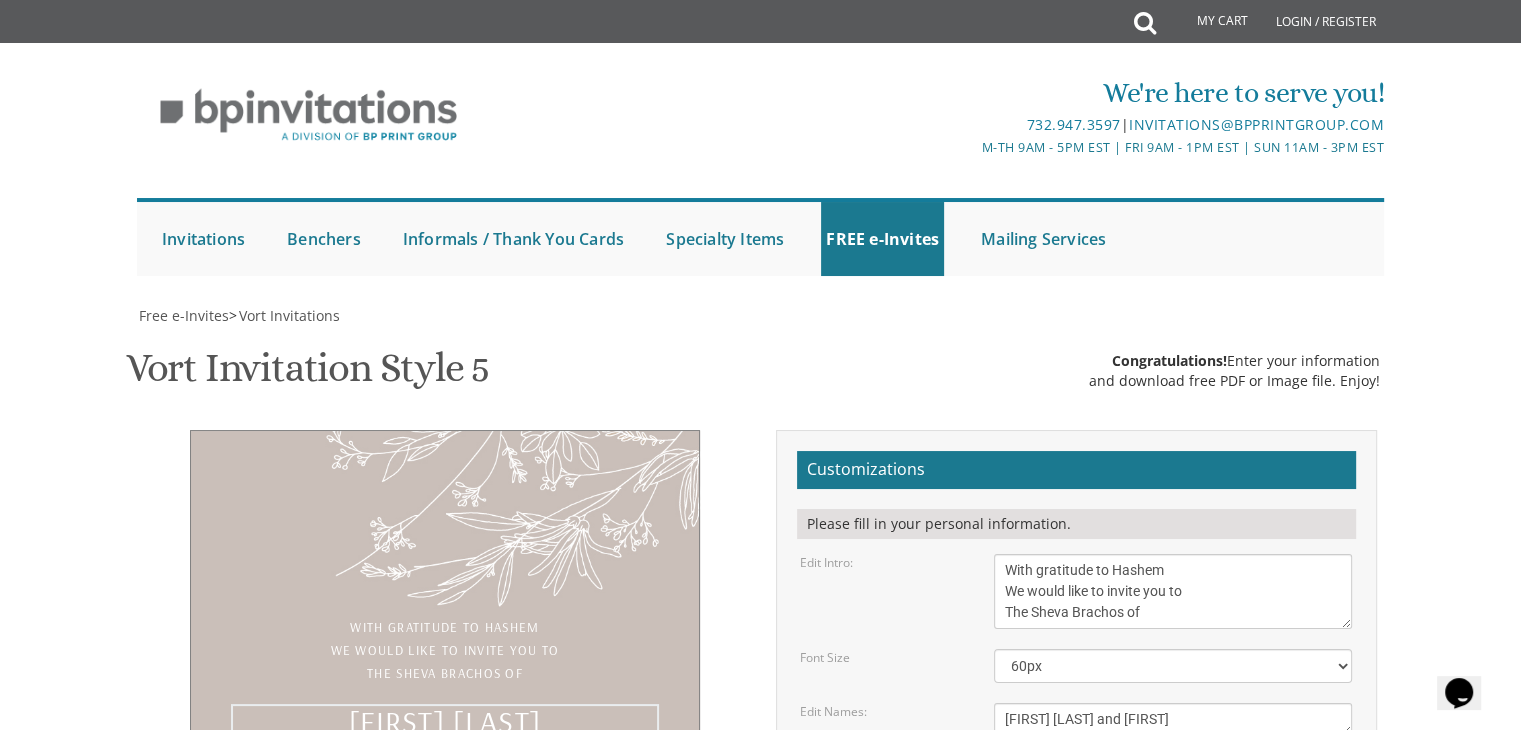 type on "Chanoch Shalom and Chana" 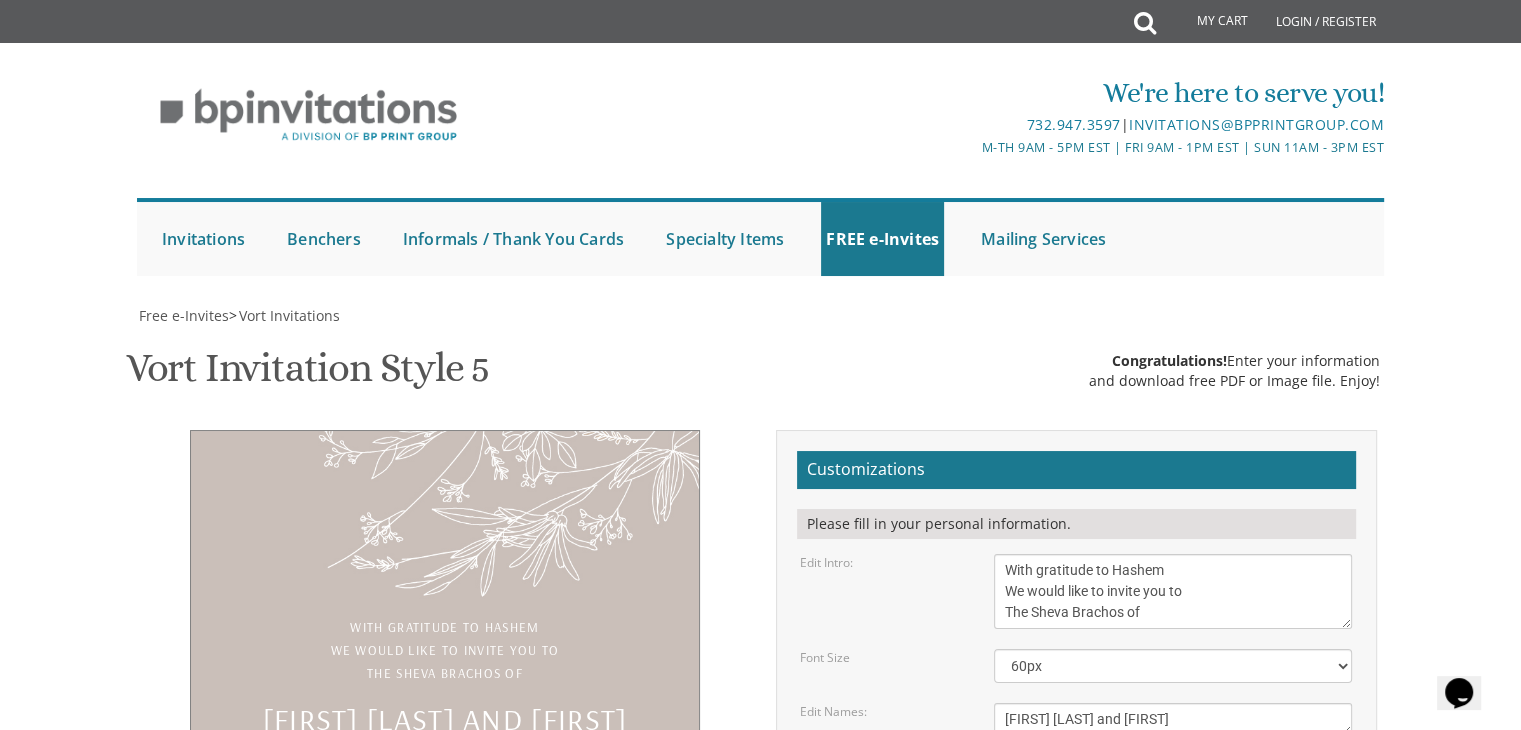 click on "Sunday, June 12
Seven-thirty pm | The River Terrace
1094 River Avenue | Lakewood, NJ" at bounding box center [1173, 793] 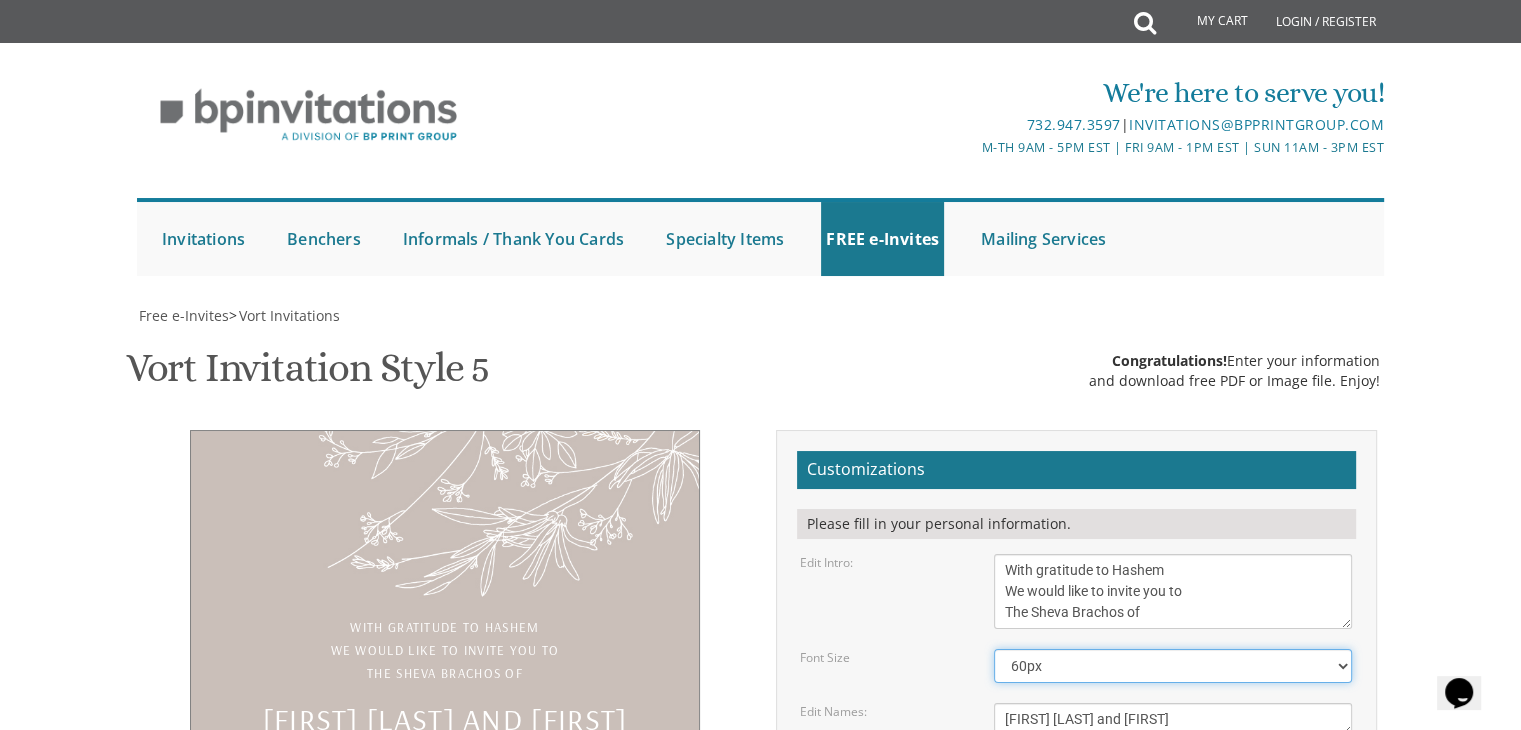 click on "40px 50px 60px 70px 80px" at bounding box center [1173, 666] 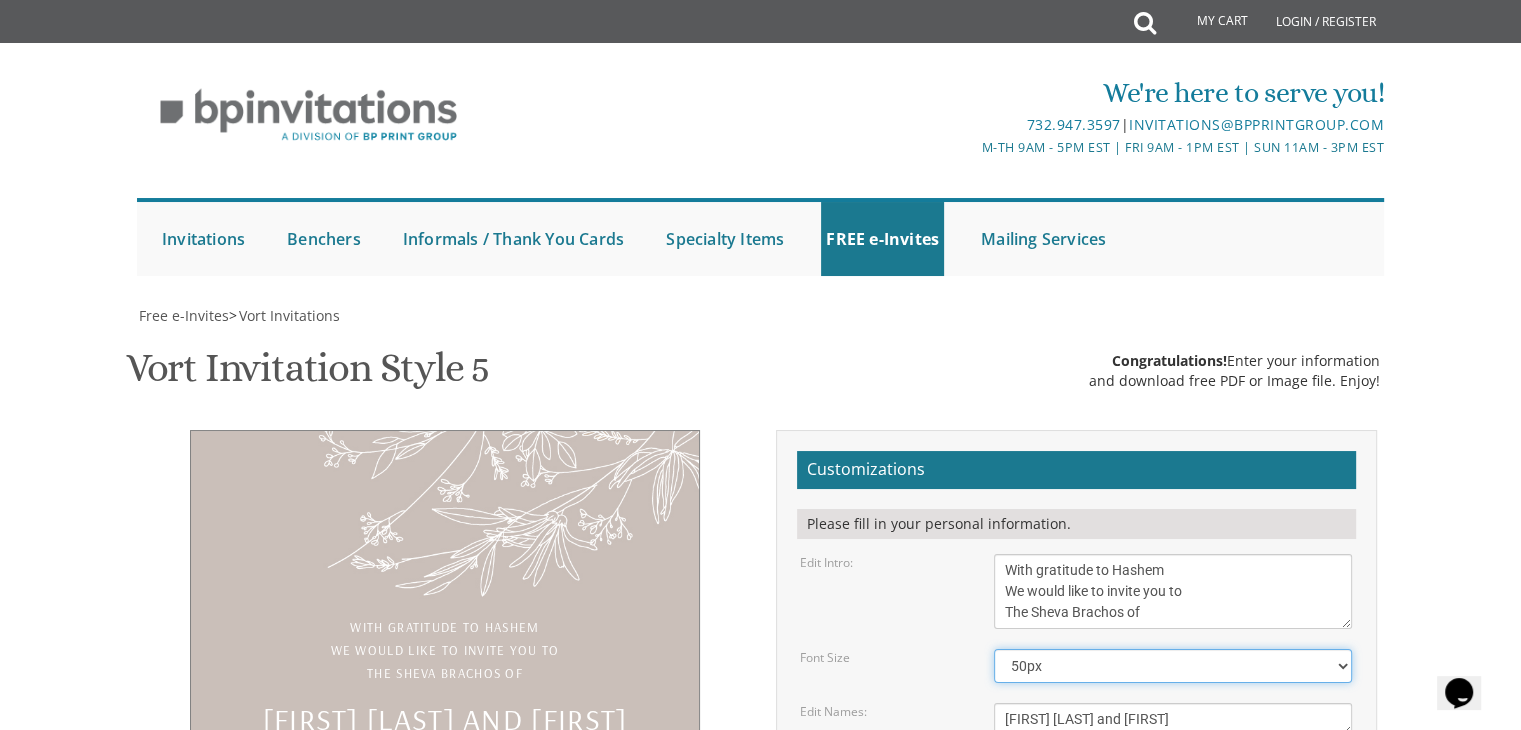 click on "40px 50px 60px 70px 80px" at bounding box center [1173, 666] 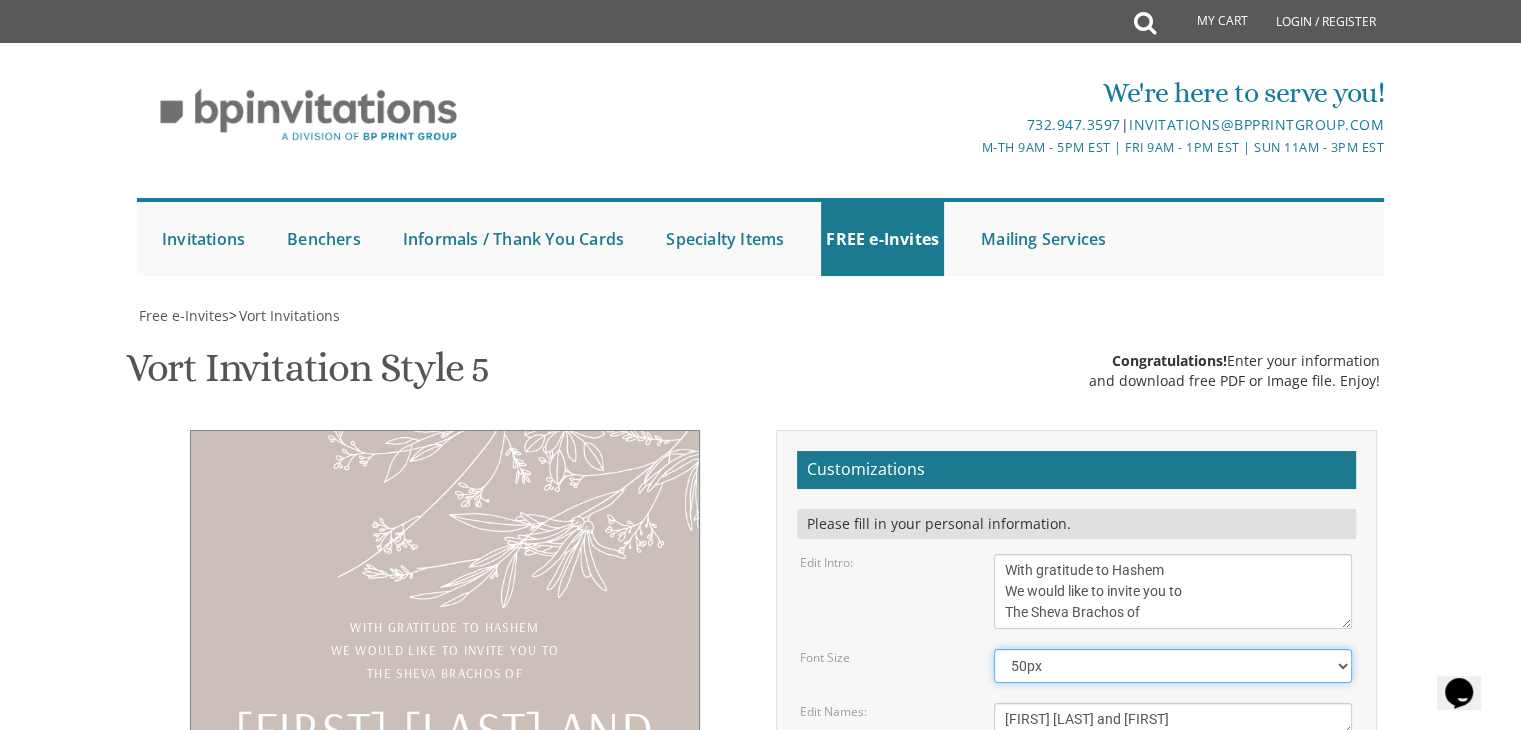 click on "40px 50px 60px 70px 80px" at bounding box center [1173, 666] 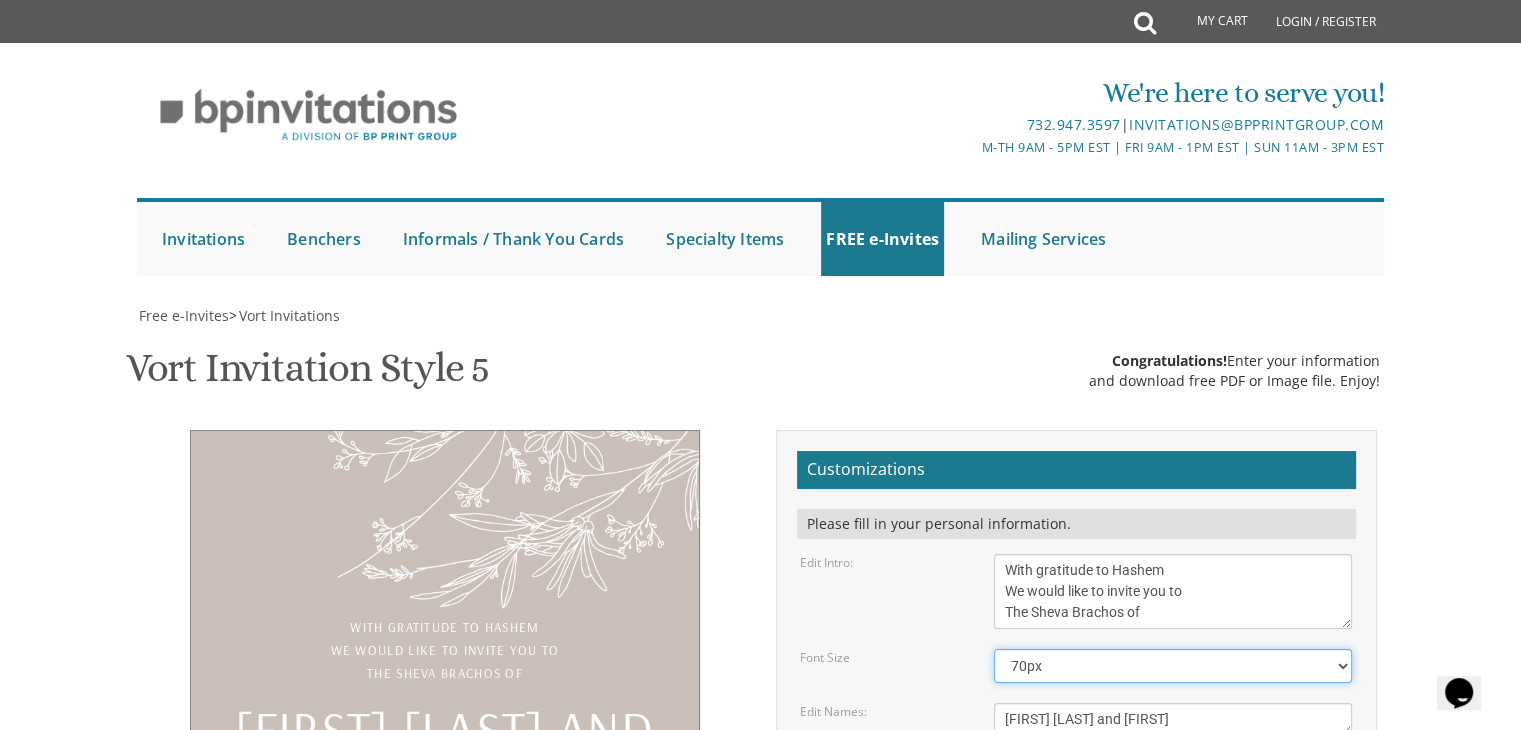 click on "40px 50px 60px 70px 80px" at bounding box center [1173, 666] 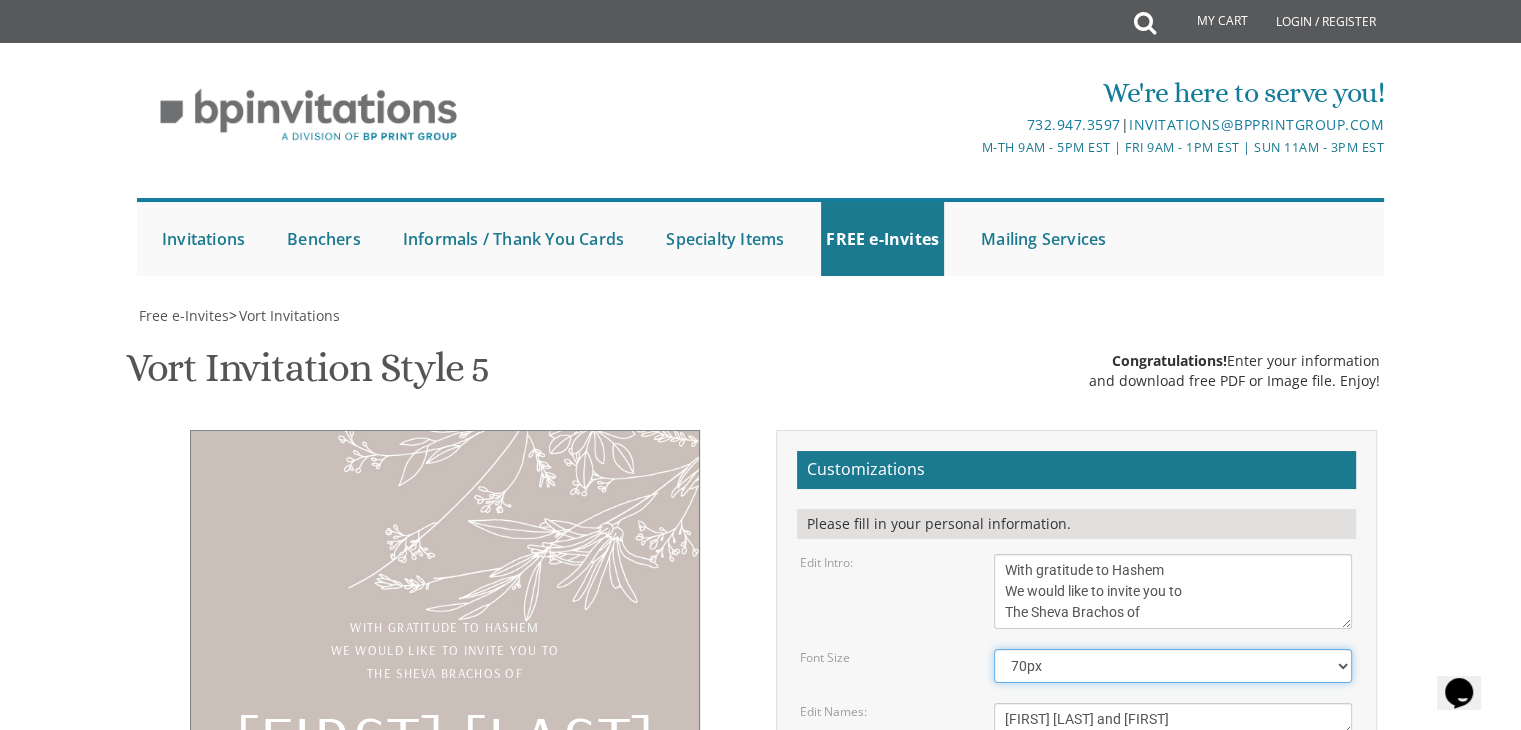 click on "40px 50px 60px 70px 80px" at bounding box center [1173, 666] 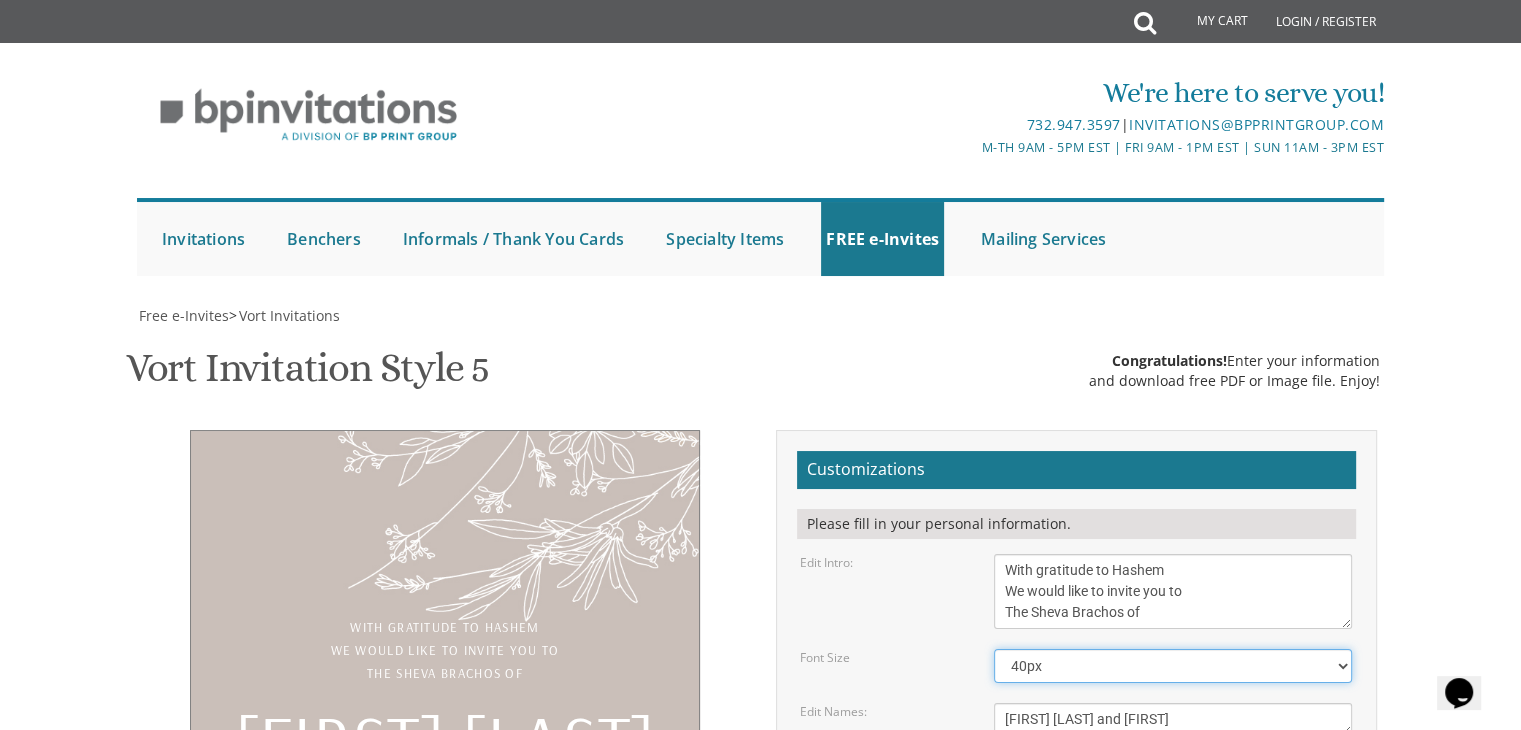 click on "40px 50px 60px 70px 80px" at bounding box center [1173, 666] 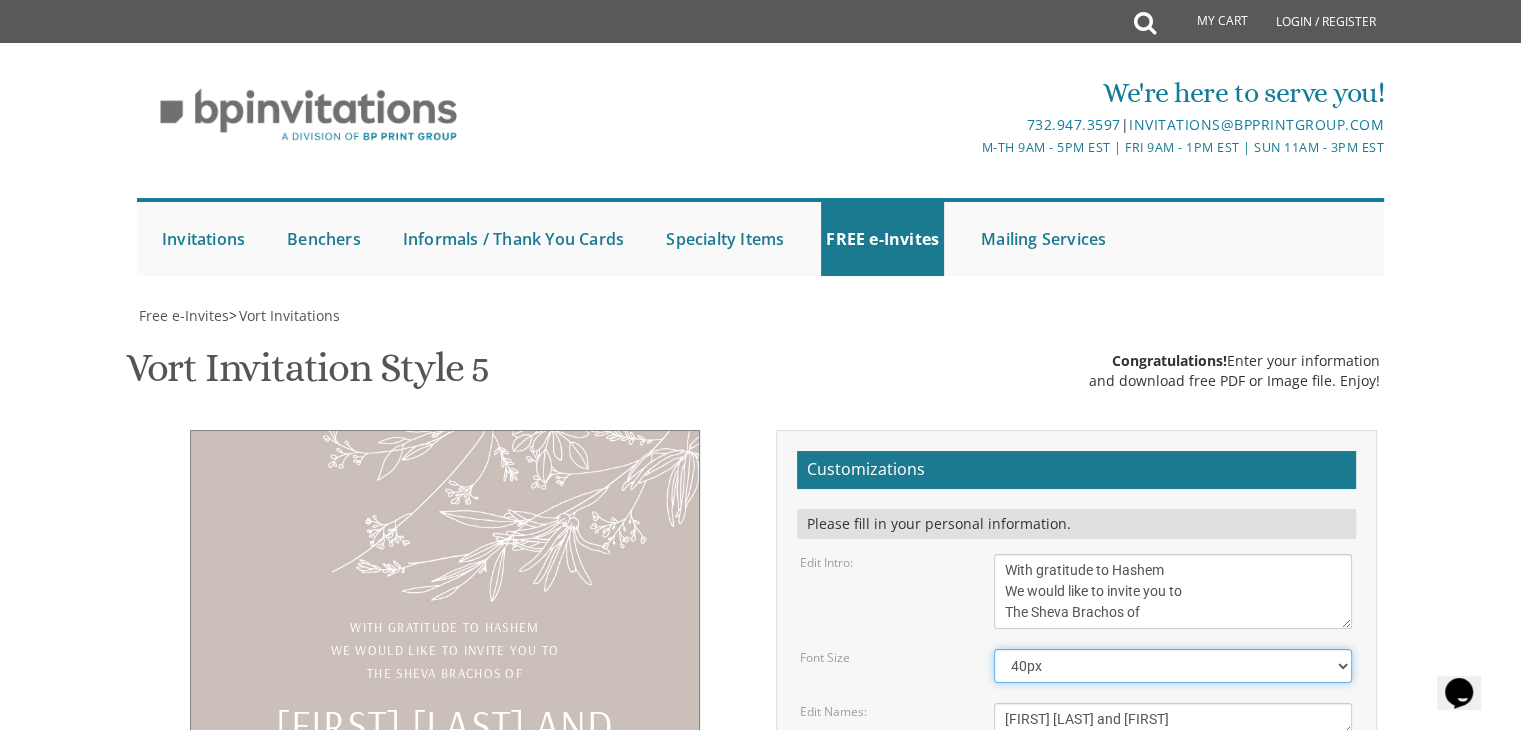 click on "40px 50px 60px 70px 80px" at bounding box center (1173, 666) 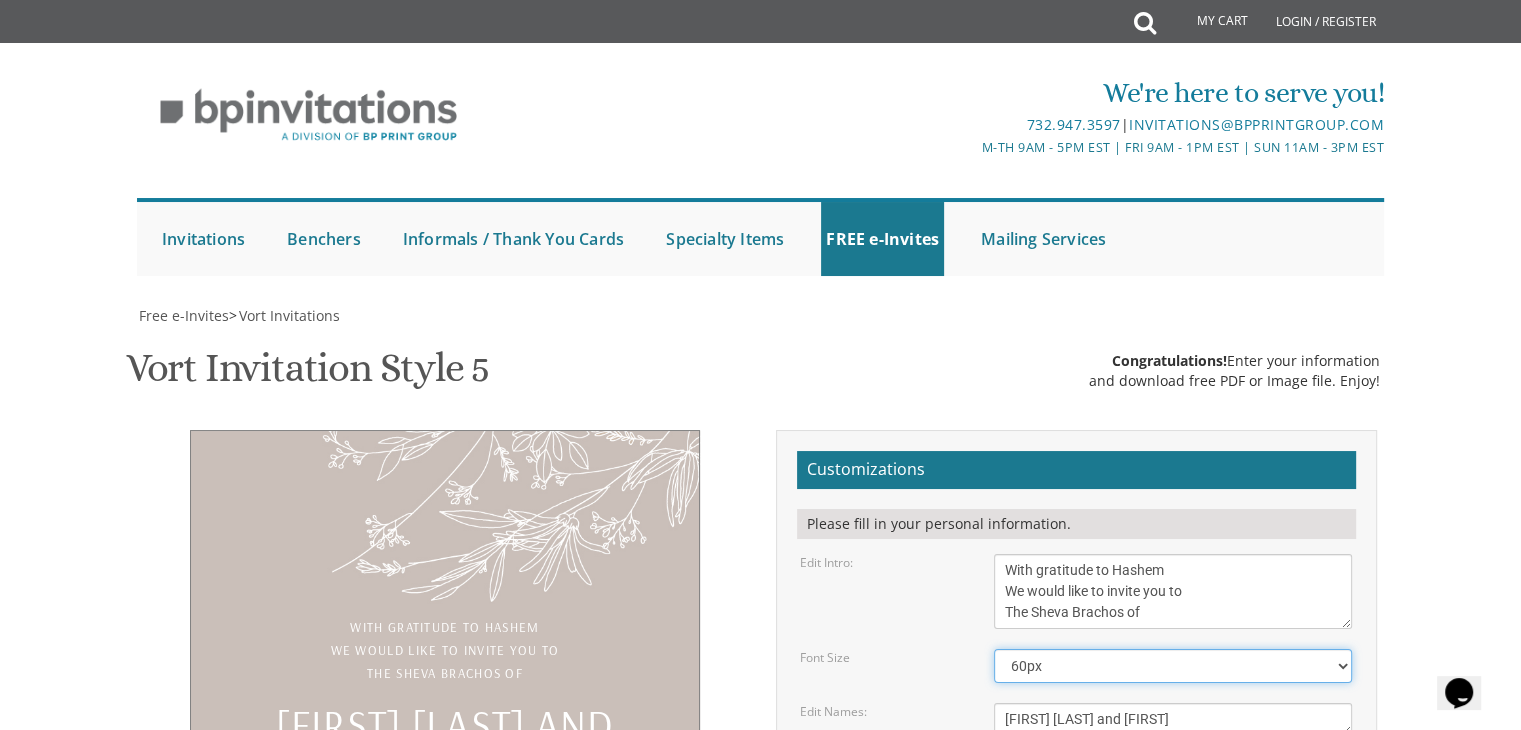click on "40px 50px 60px 70px 80px" at bounding box center [1173, 666] 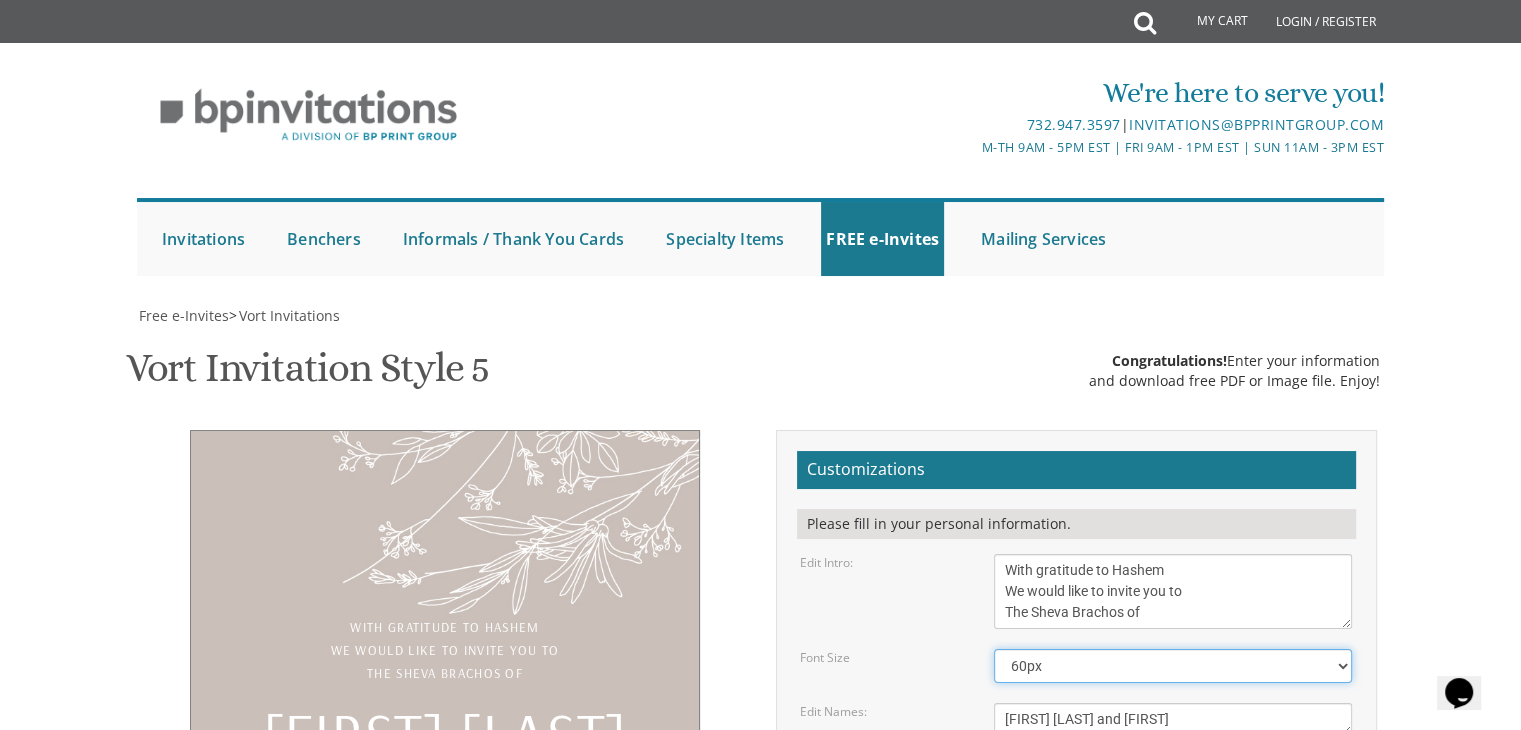 click on "40px 50px 60px 70px 80px" at bounding box center (1173, 666) 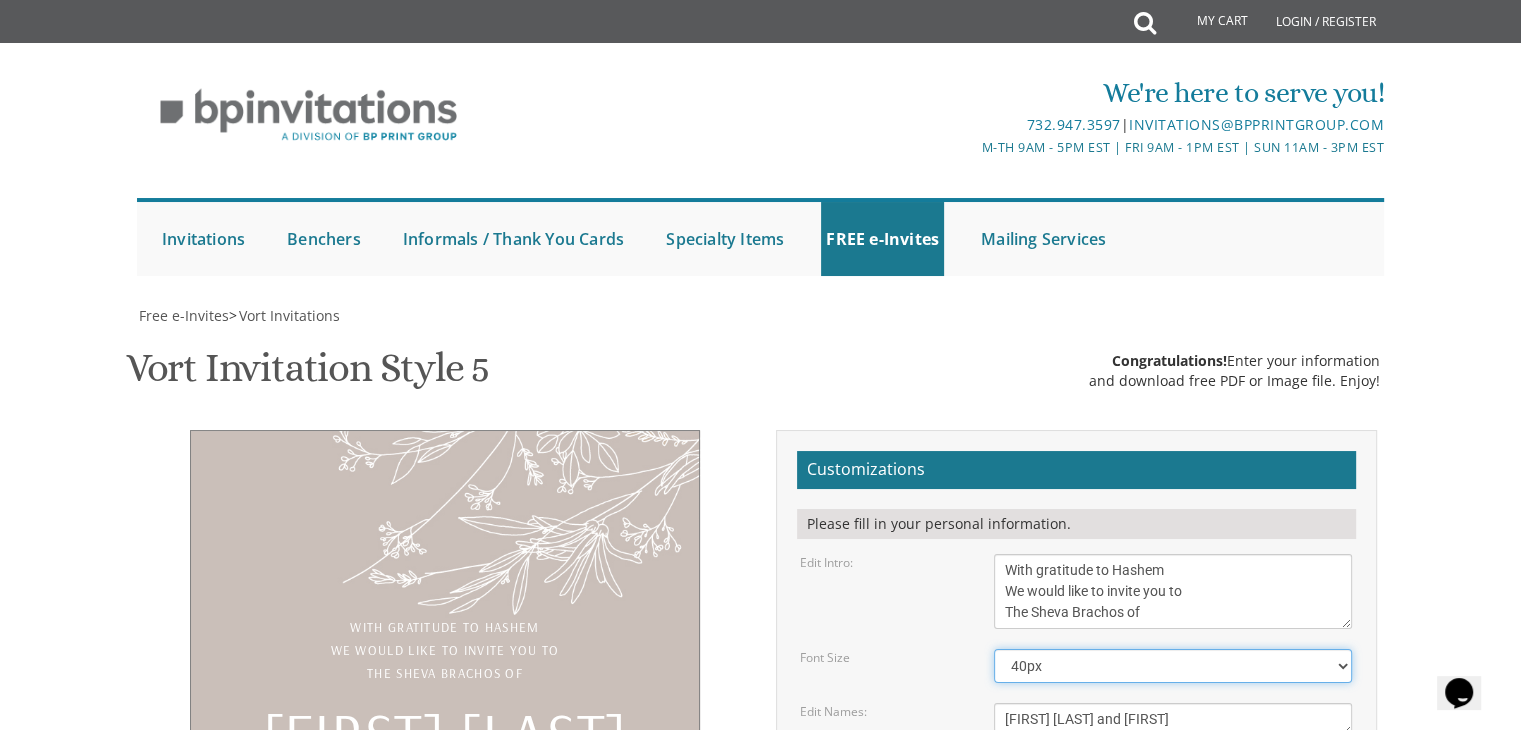 click on "40px 50px 60px 70px 80px" at bounding box center [1173, 666] 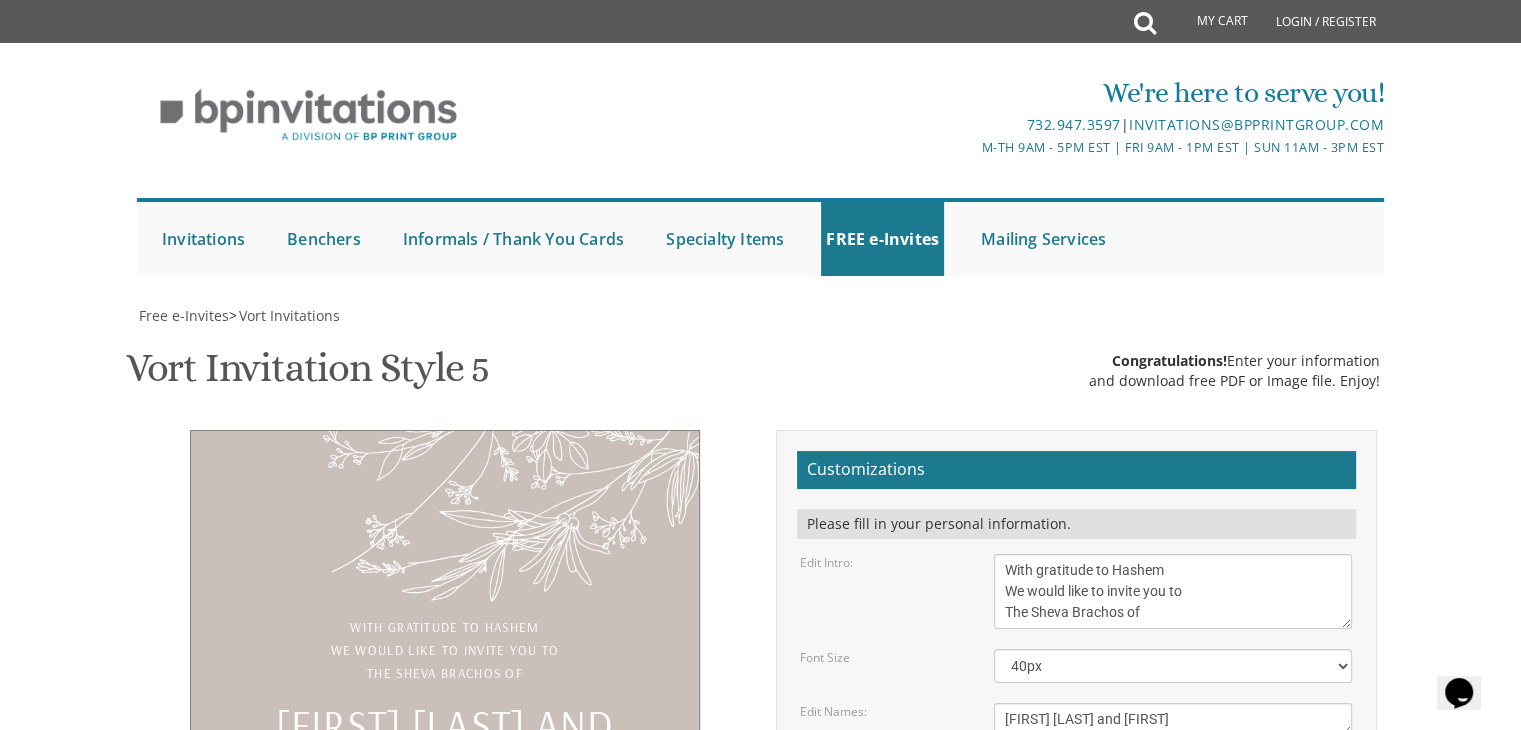 click on "Download Image" at bounding box center [971, 1058] 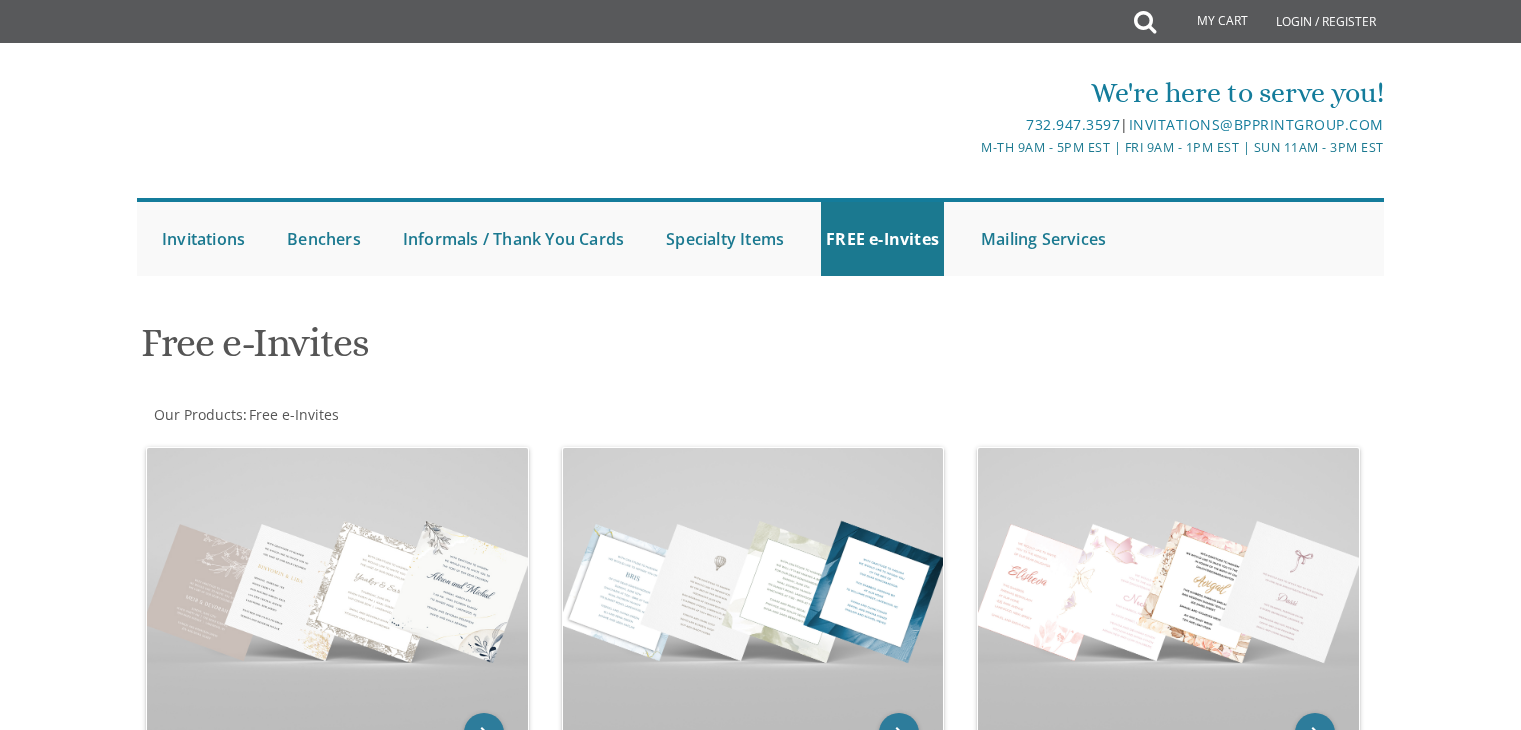 scroll, scrollTop: 0, scrollLeft: 0, axis: both 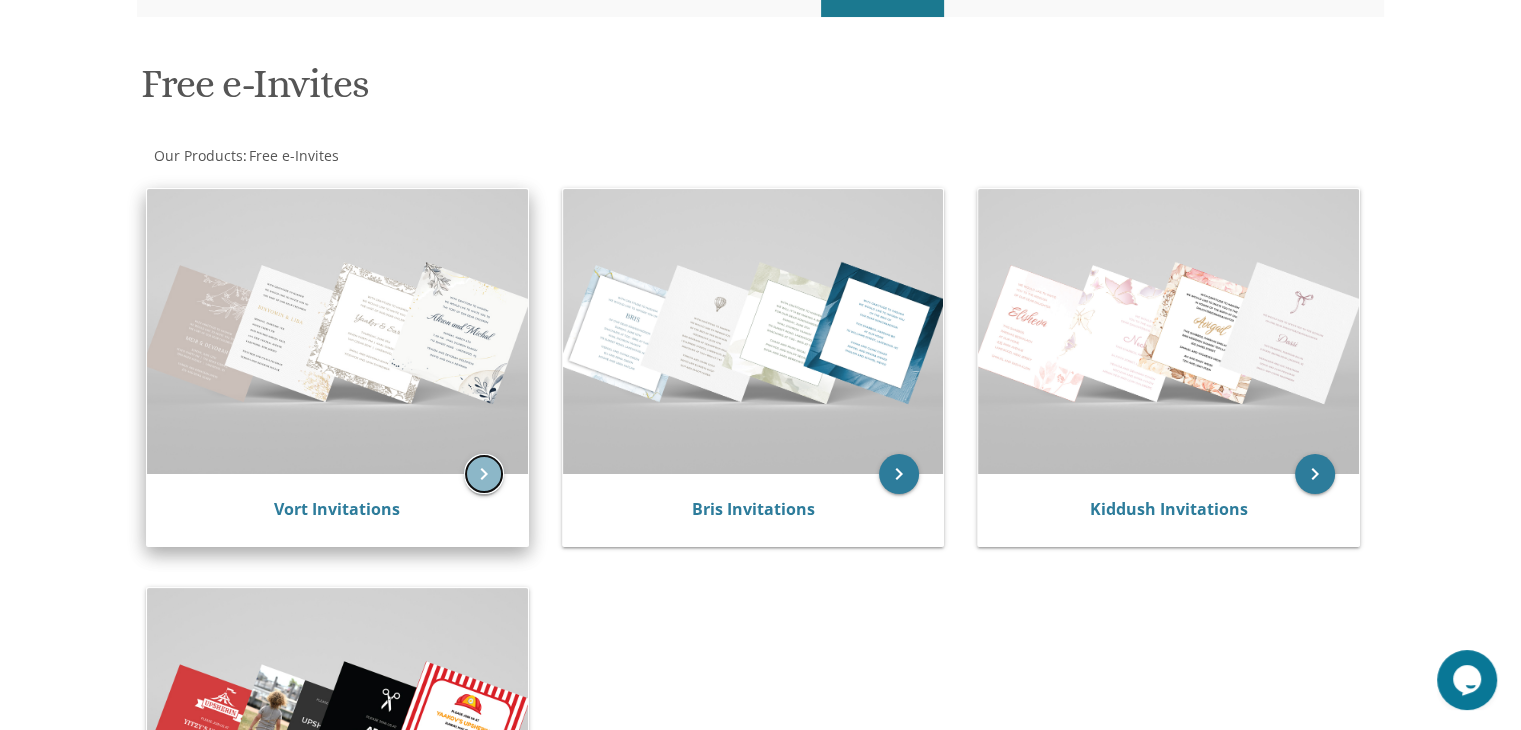 click on "keyboard_arrow_right" at bounding box center [484, 474] 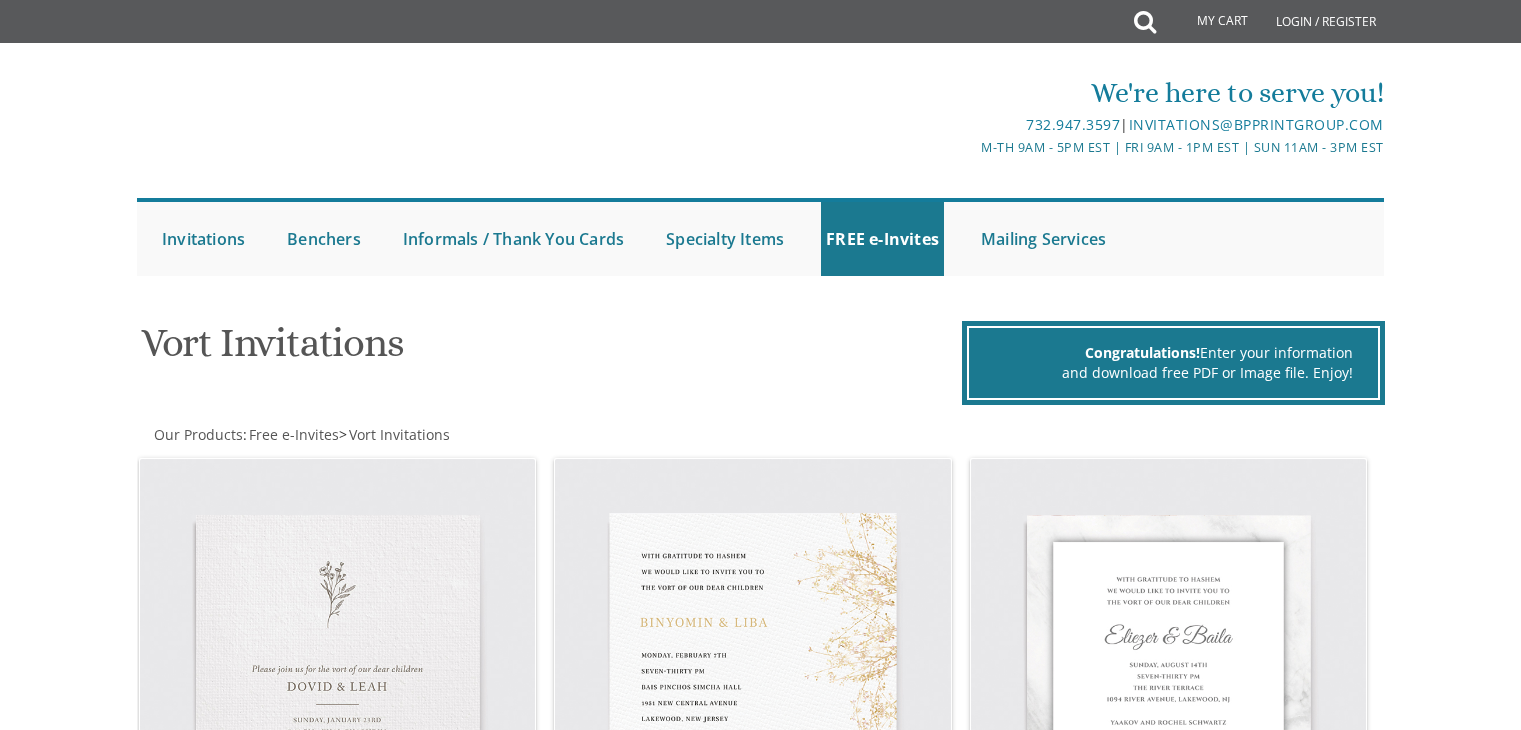 scroll, scrollTop: 0, scrollLeft: 0, axis: both 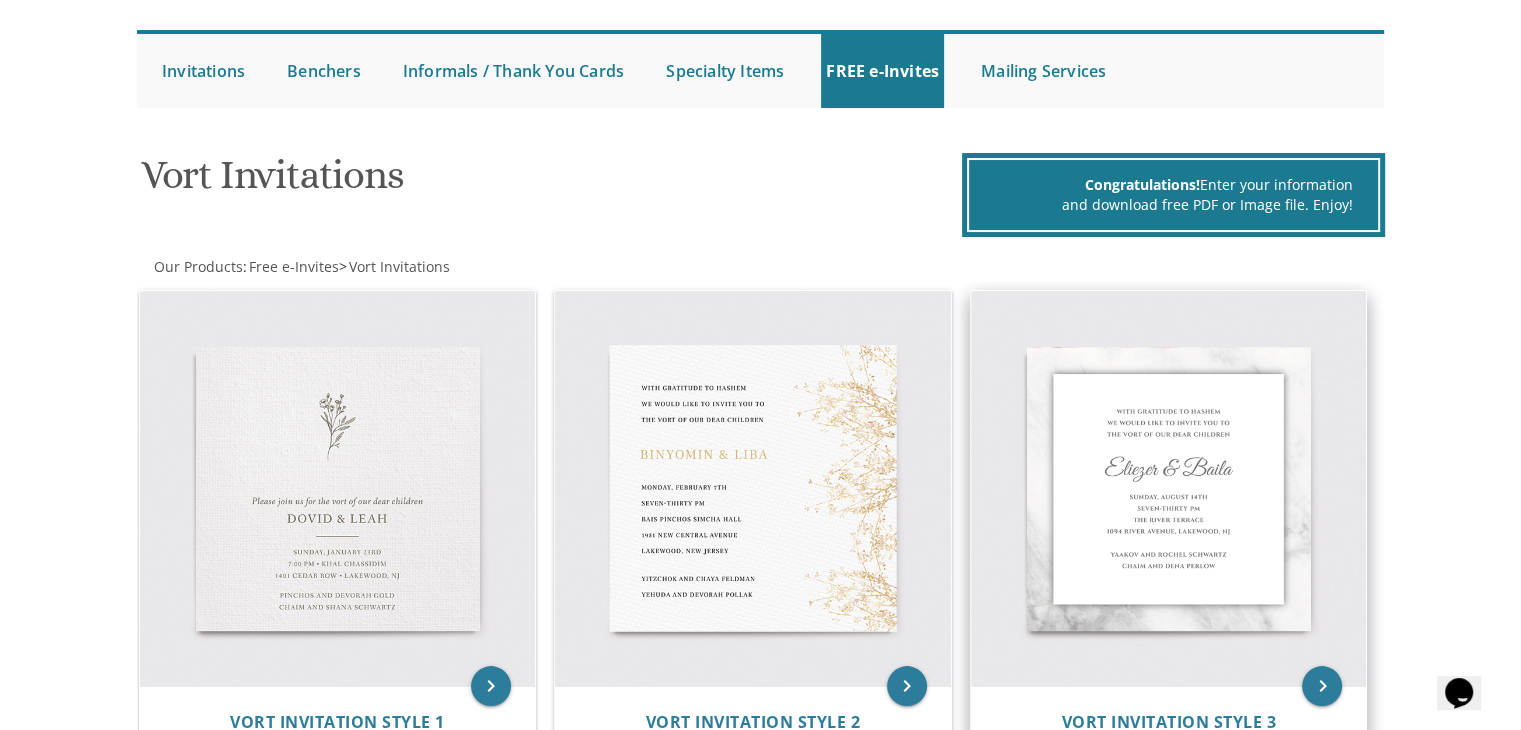 click at bounding box center [1169, 489] 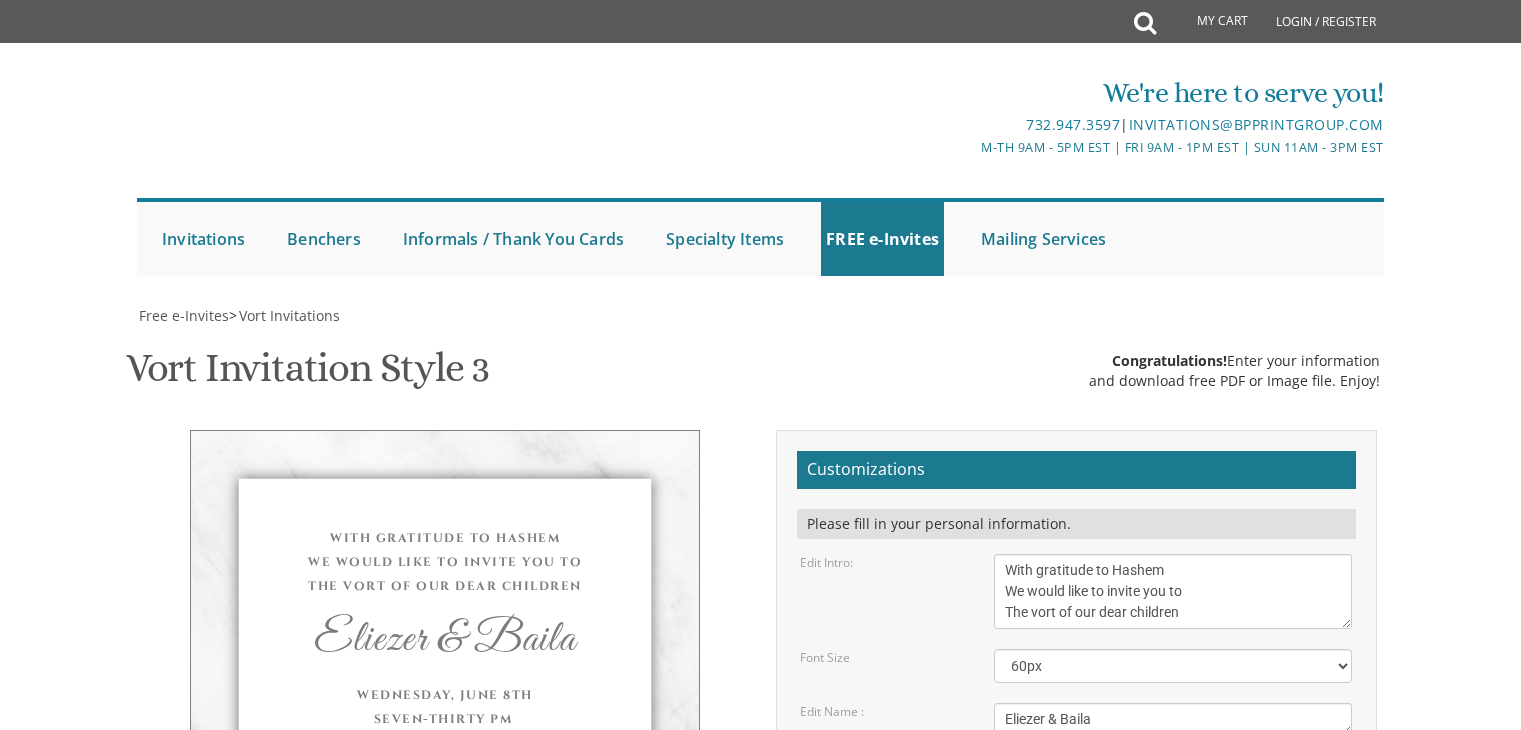 scroll, scrollTop: 0, scrollLeft: 0, axis: both 